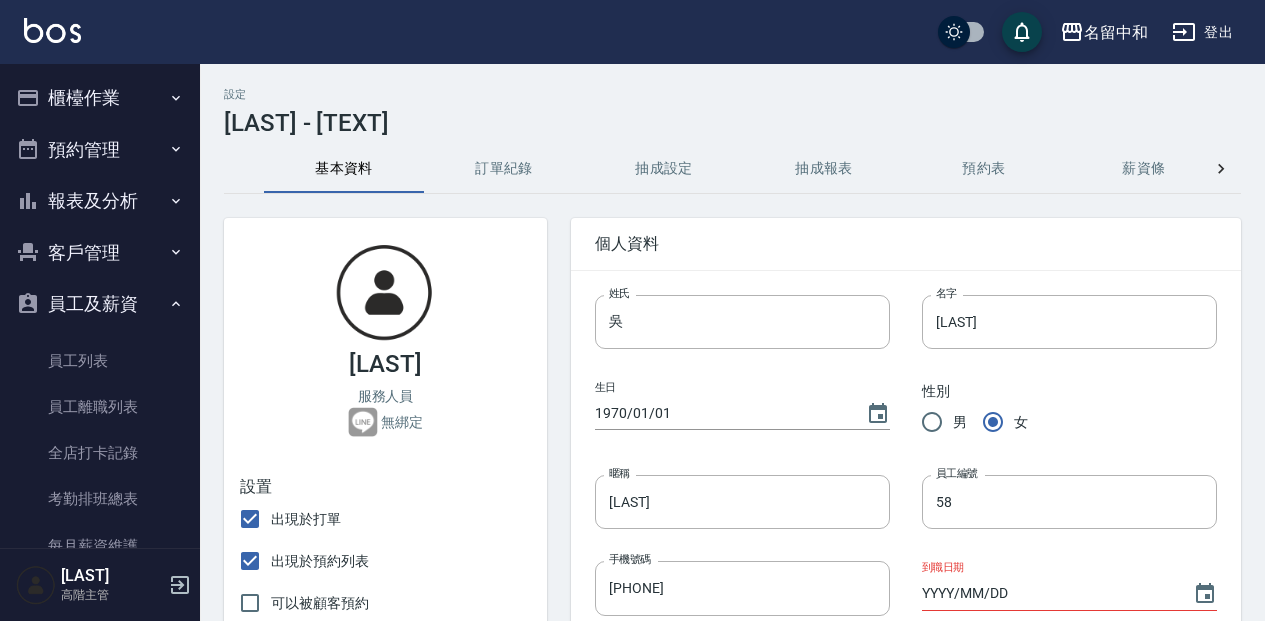 scroll, scrollTop: 306, scrollLeft: 0, axis: vertical 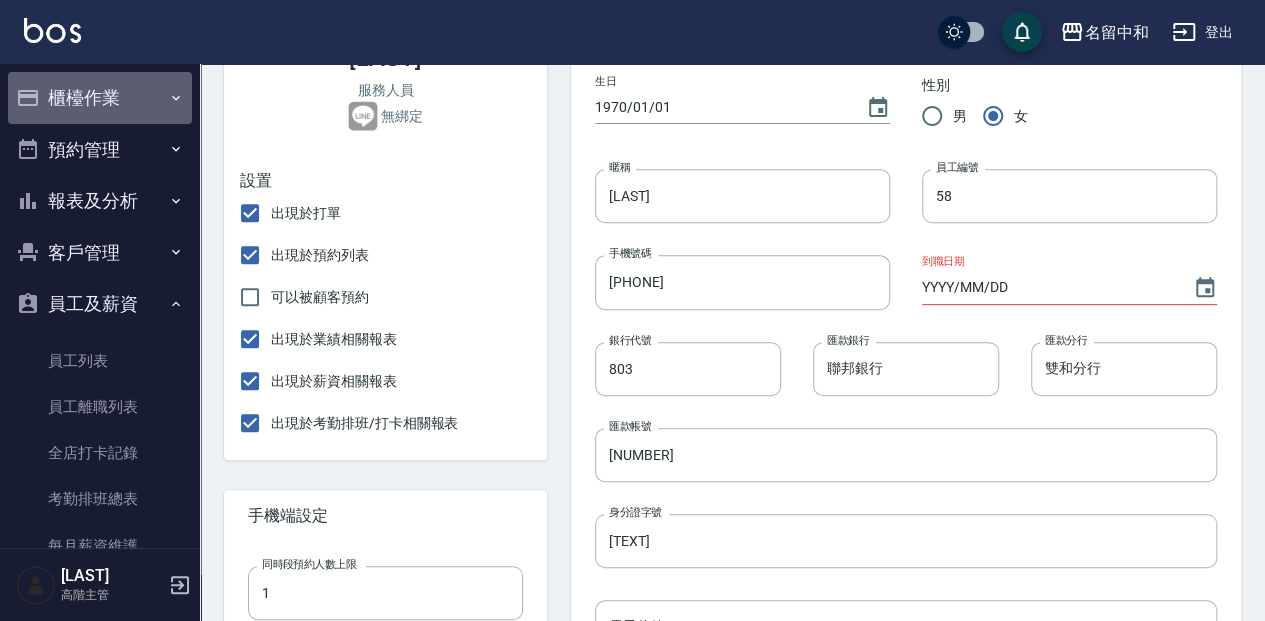 click on "櫃檯作業" at bounding box center [100, 98] 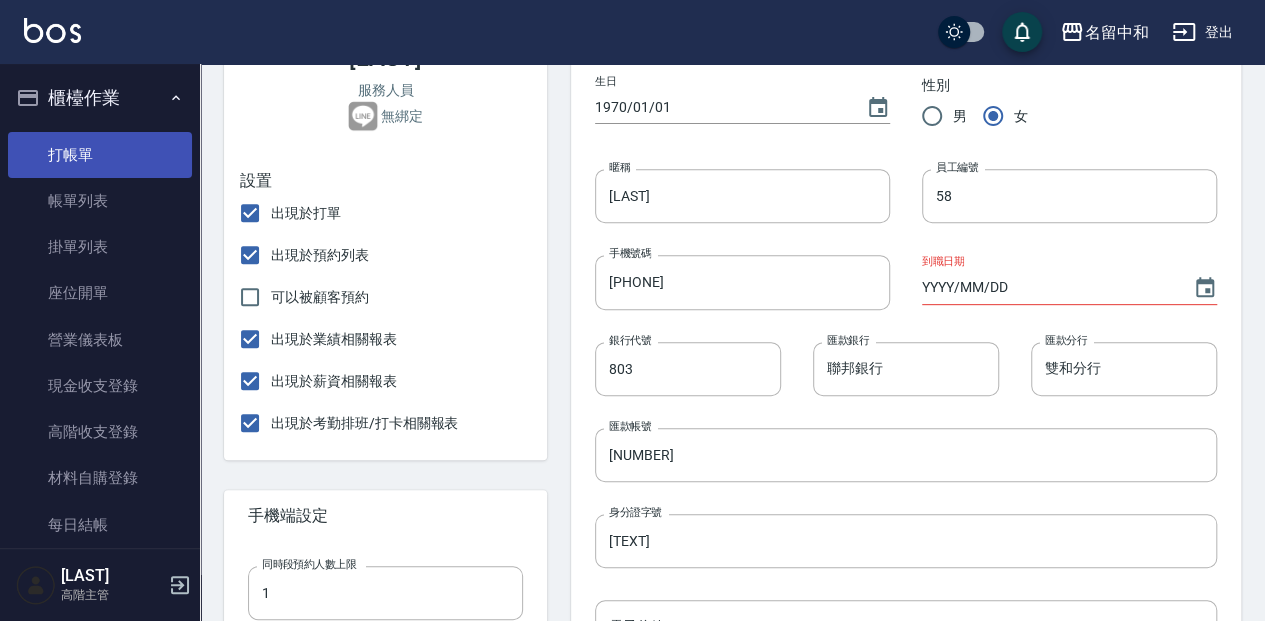 click on "打帳單" at bounding box center (100, 155) 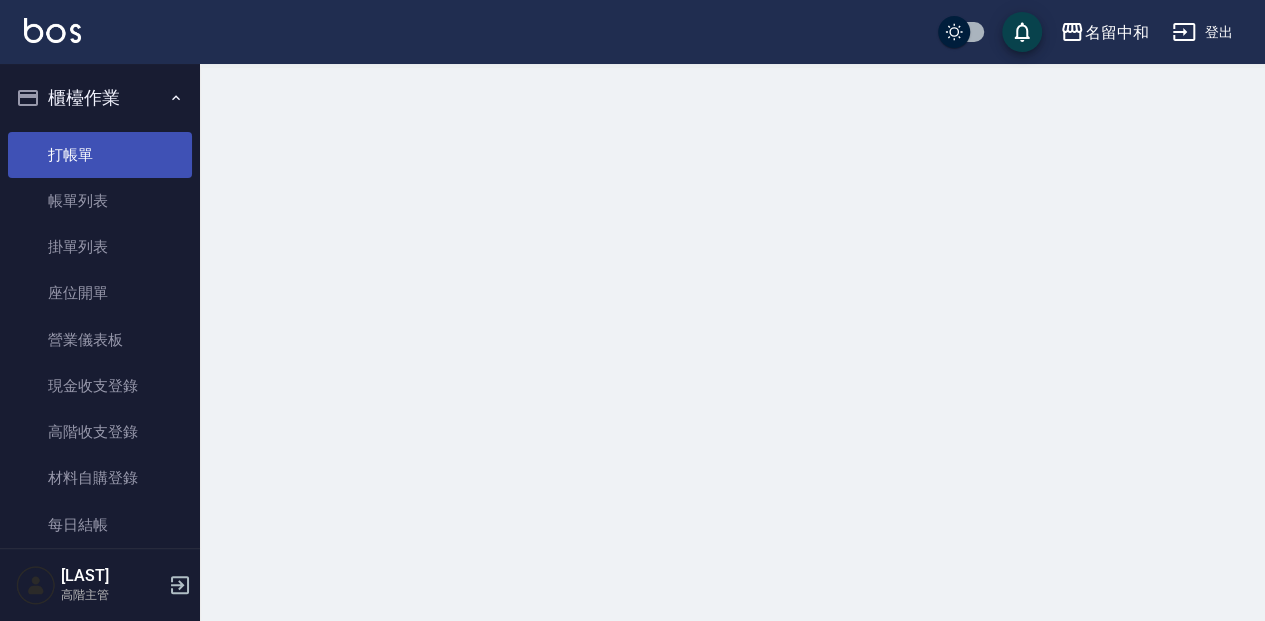 scroll, scrollTop: 0, scrollLeft: 0, axis: both 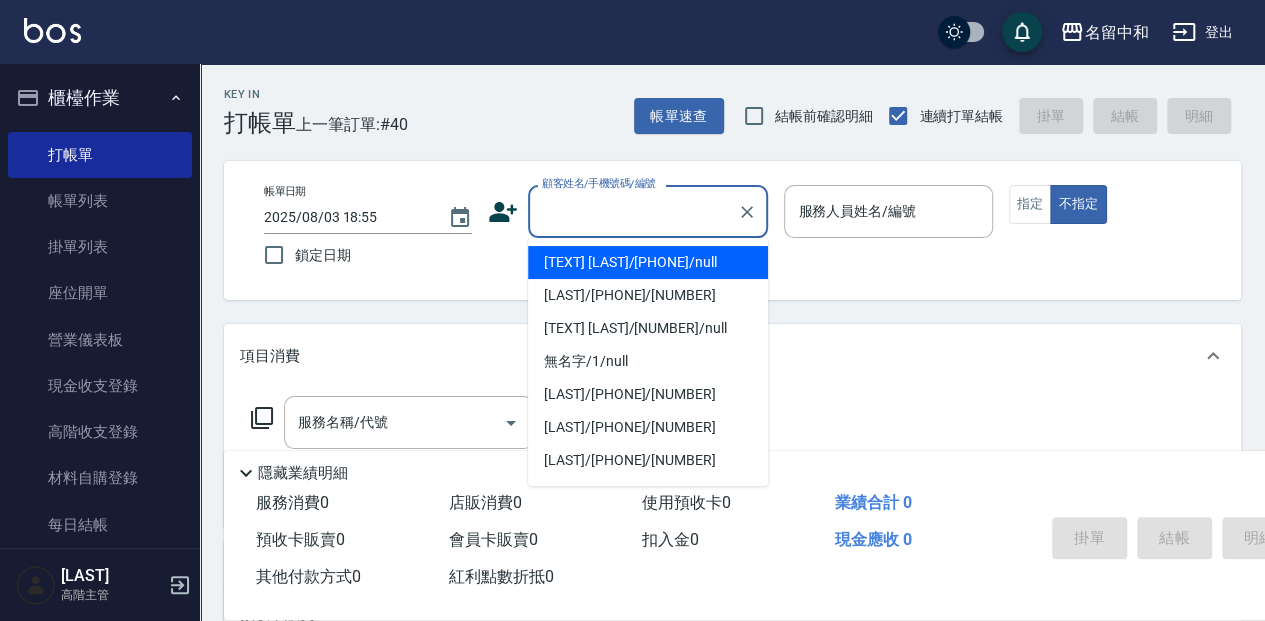 click on "顧客姓名/手機號碼/編號" at bounding box center (633, 211) 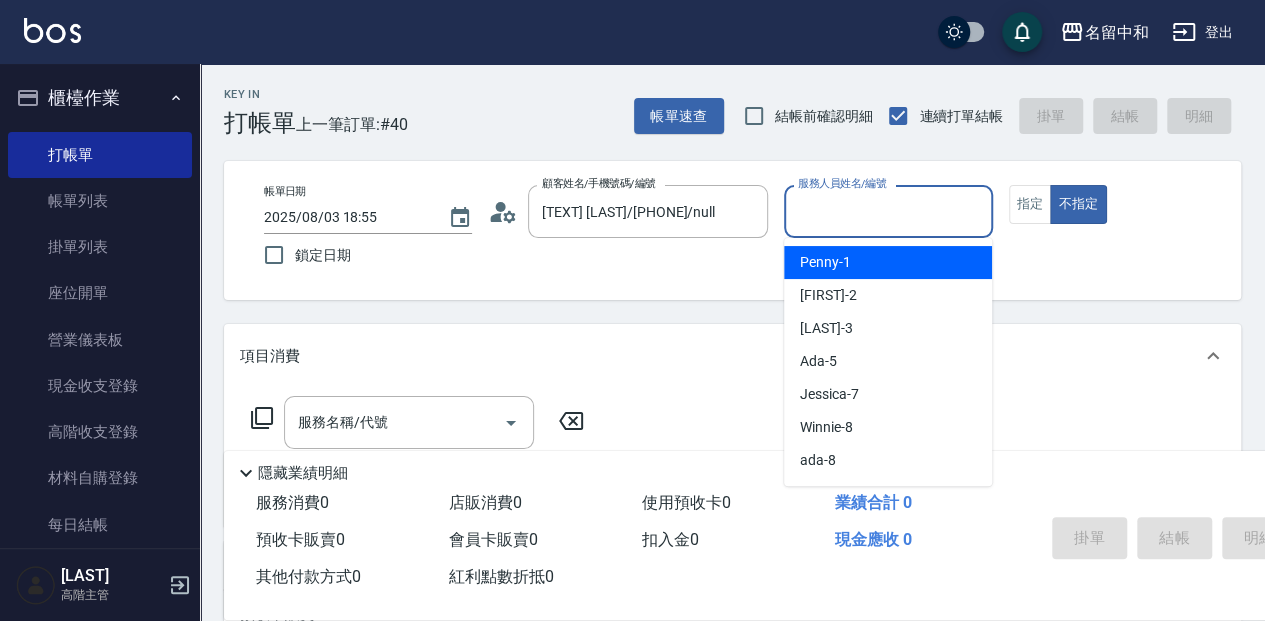 click on "服務人員姓名/編號" at bounding box center (888, 211) 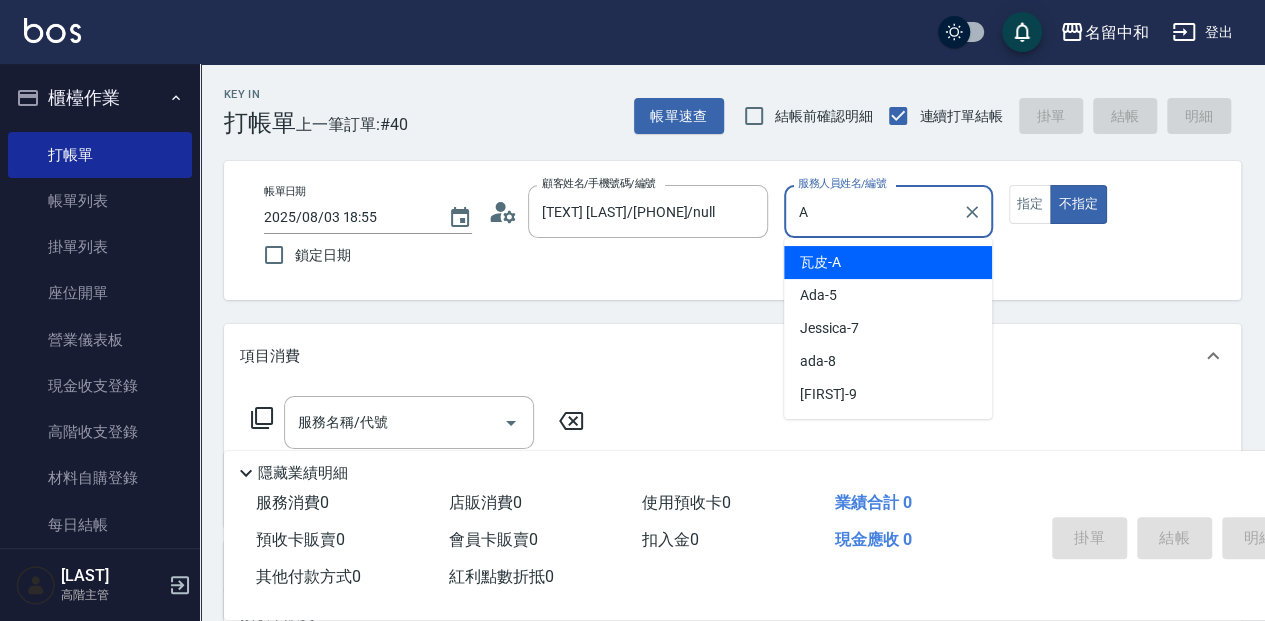 type on "瓦皮-A" 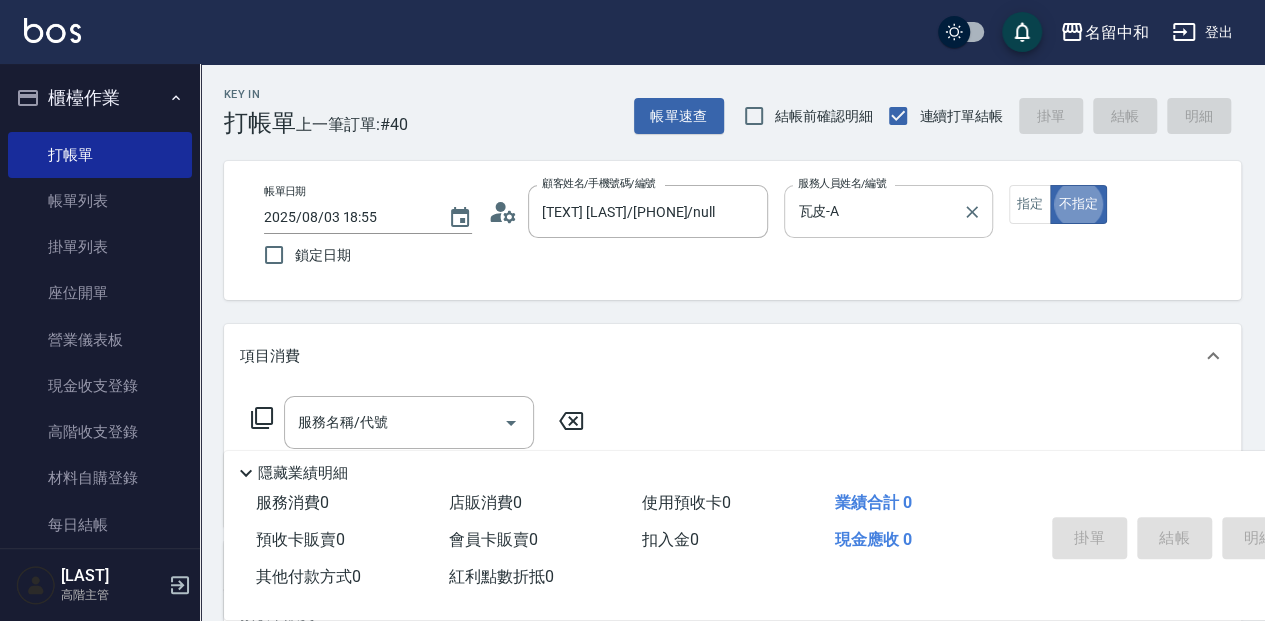 type on "false" 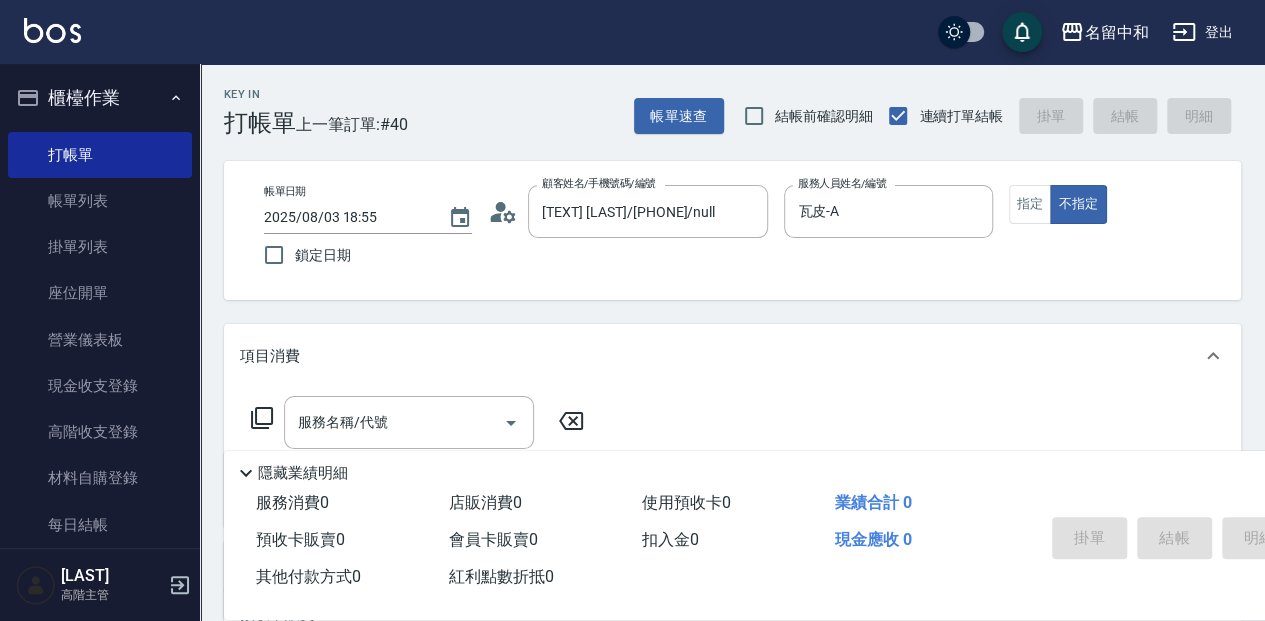 click on "隱藏業績明細" at bounding box center (303, 473) 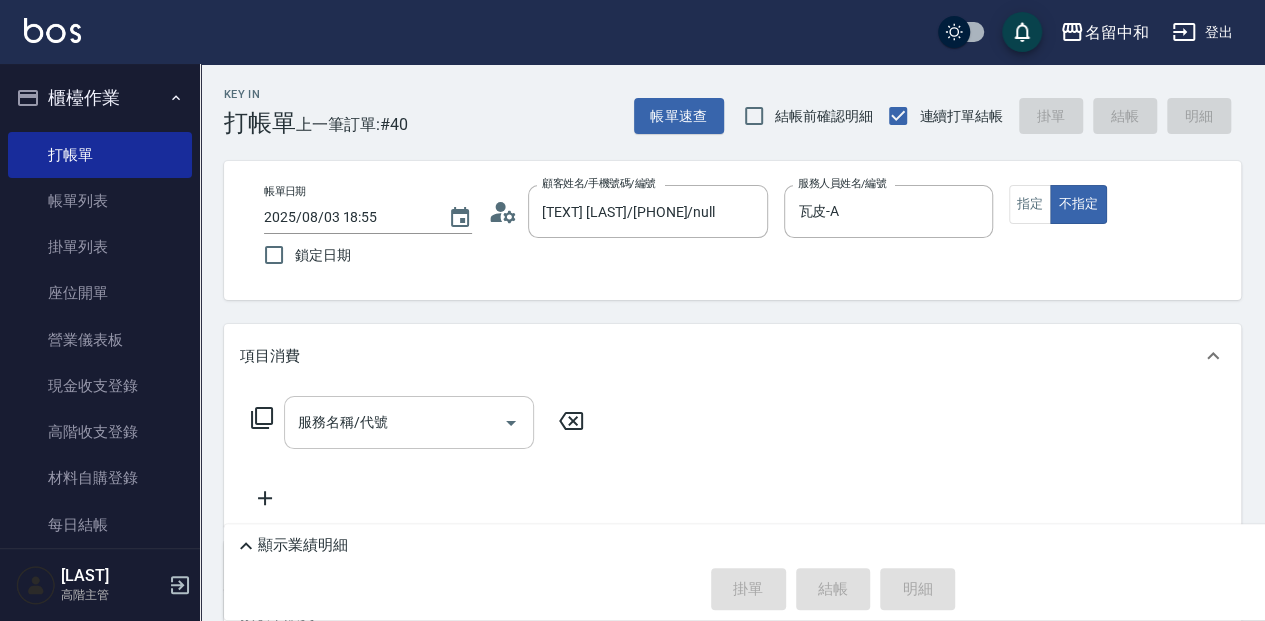 click on "服務名稱/代號 服務名稱/代號" at bounding box center [409, 422] 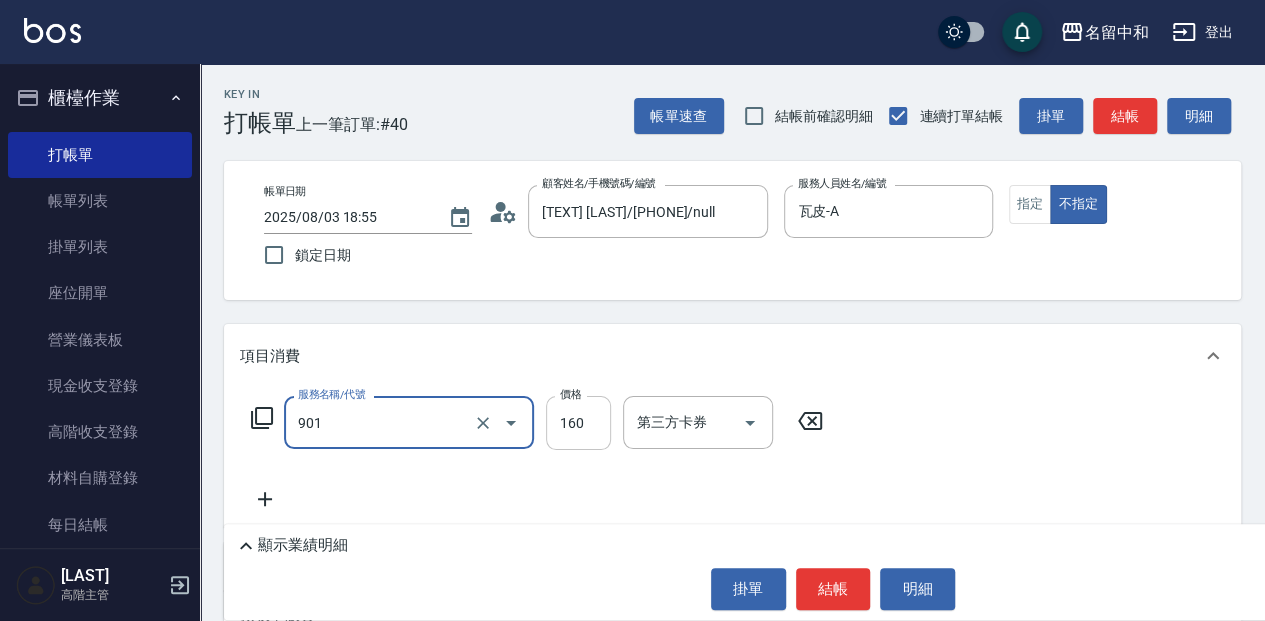 type on "修手(901)" 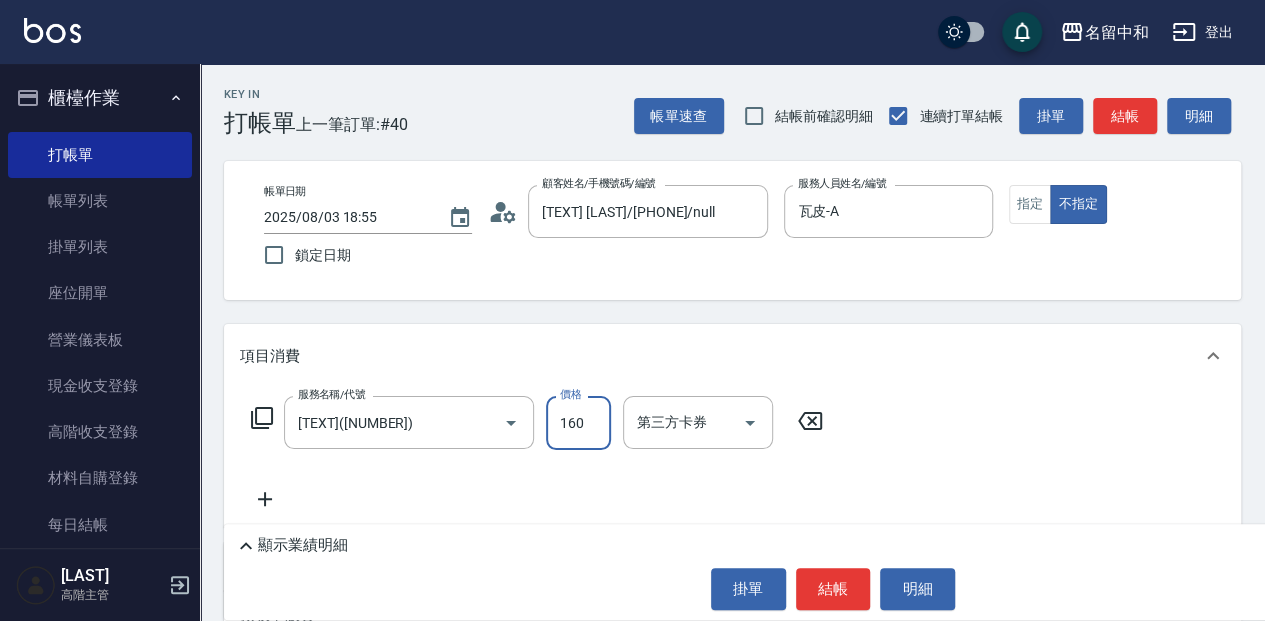 click on "160" at bounding box center [578, 423] 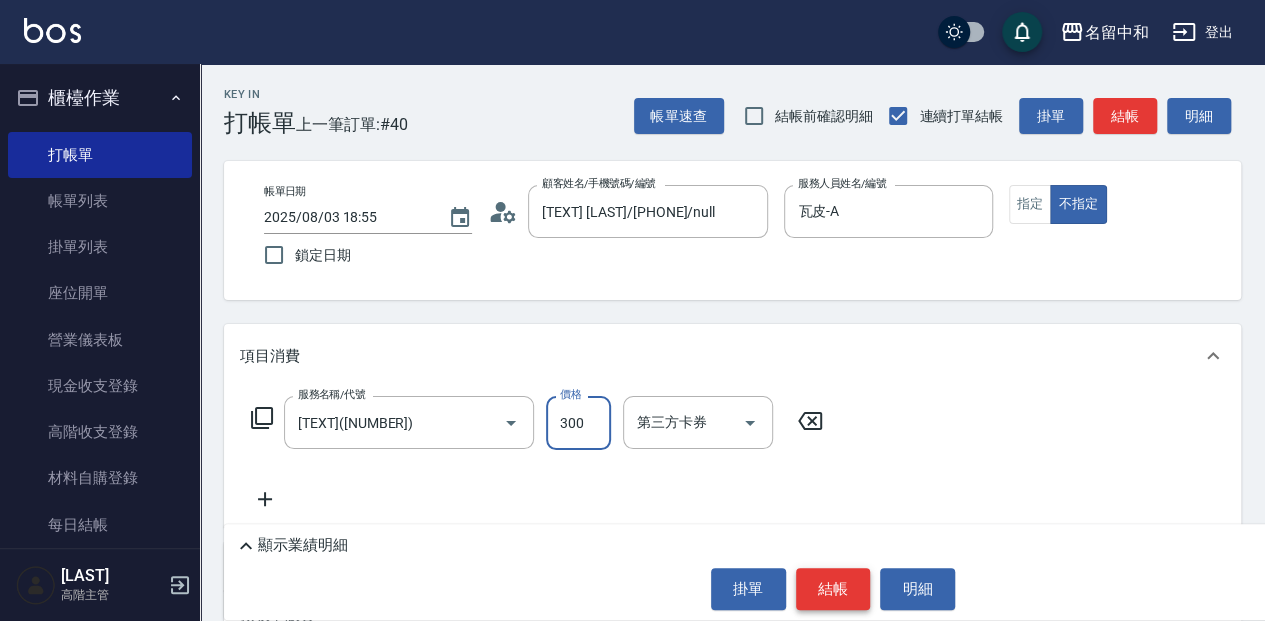 type on "300" 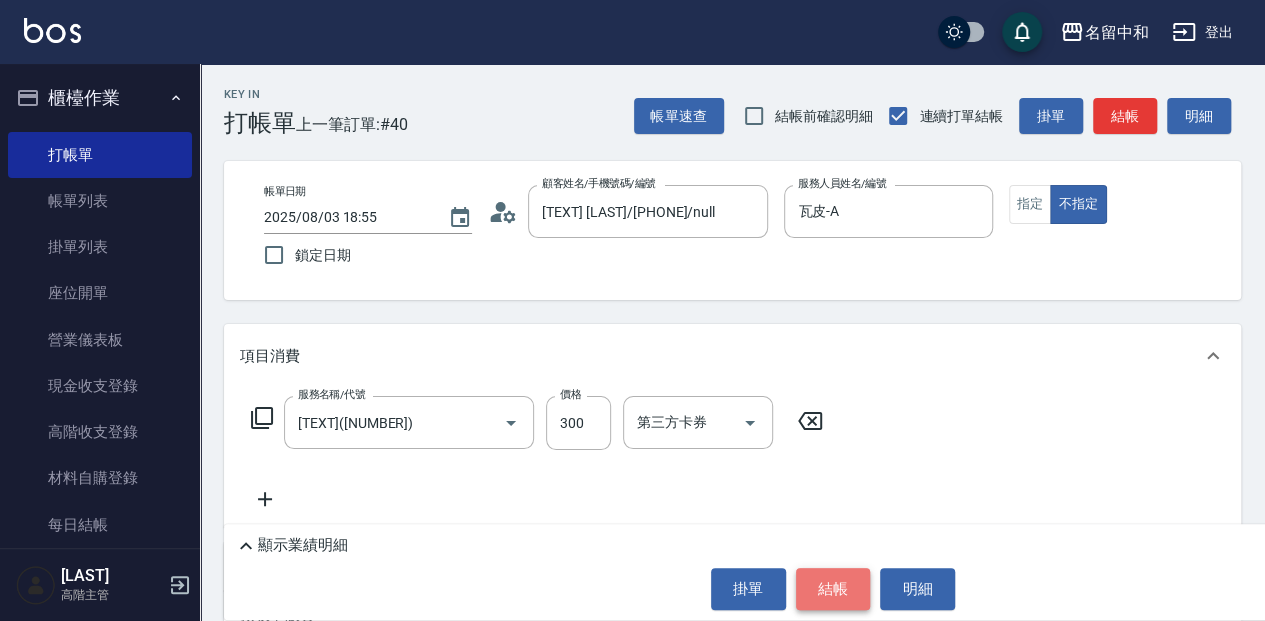 click on "結帳" at bounding box center (833, 589) 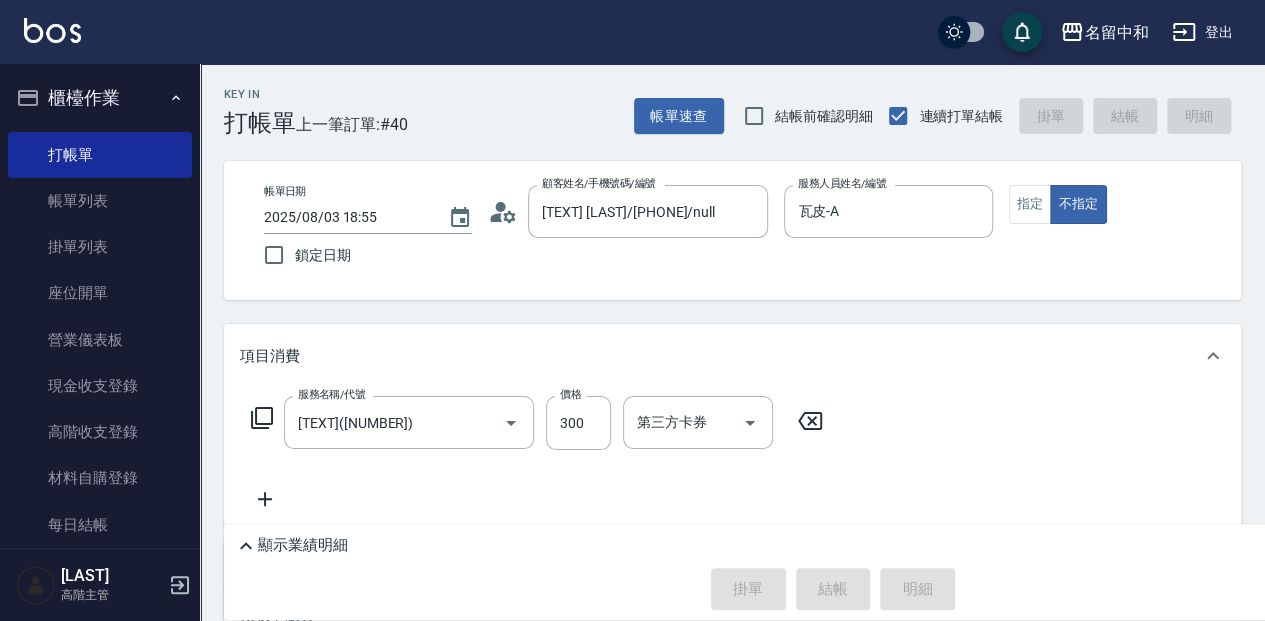 type 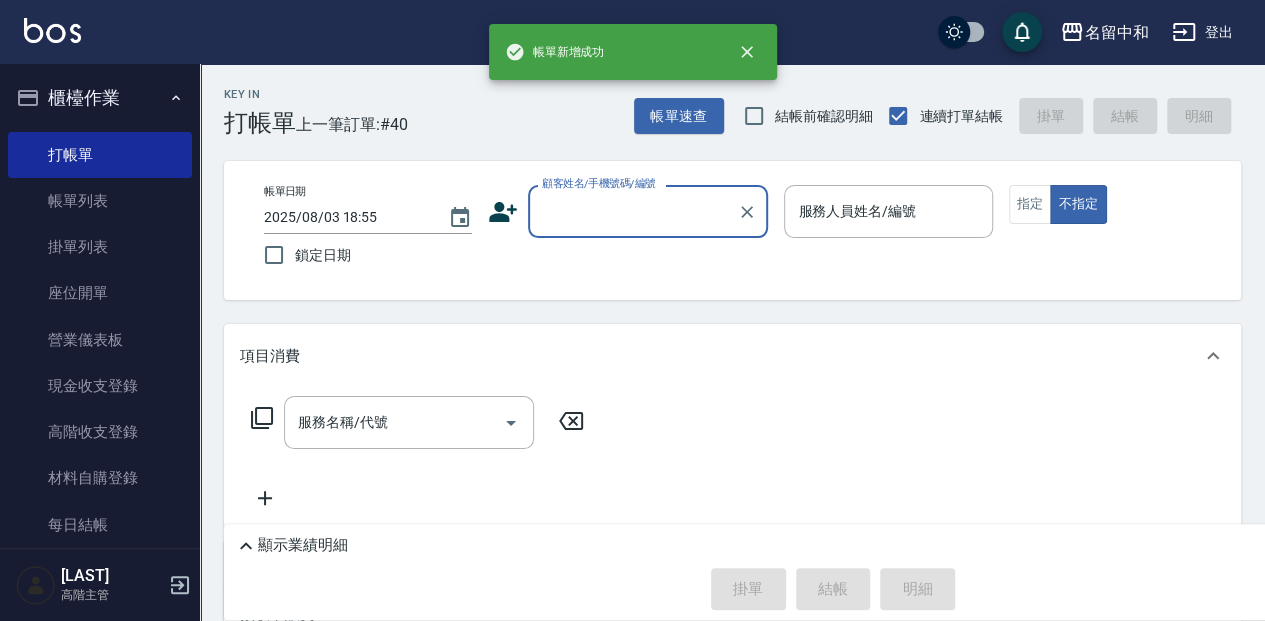 scroll, scrollTop: 0, scrollLeft: 0, axis: both 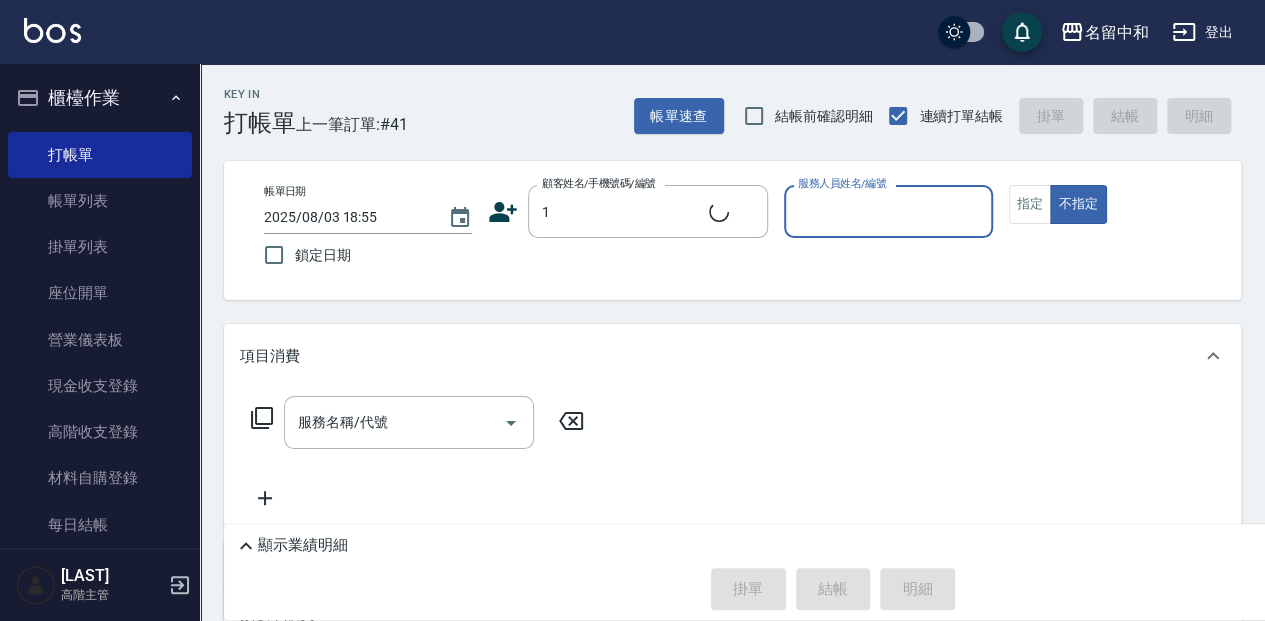 type on "無名字/1/null" 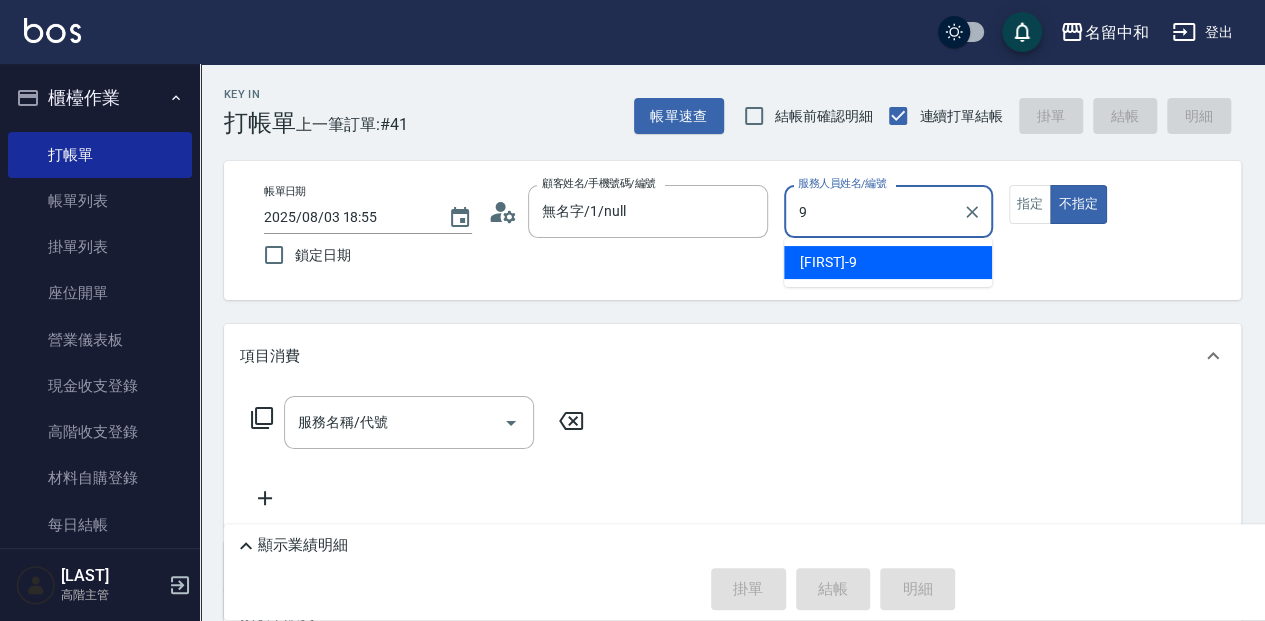 type on "Anna-9" 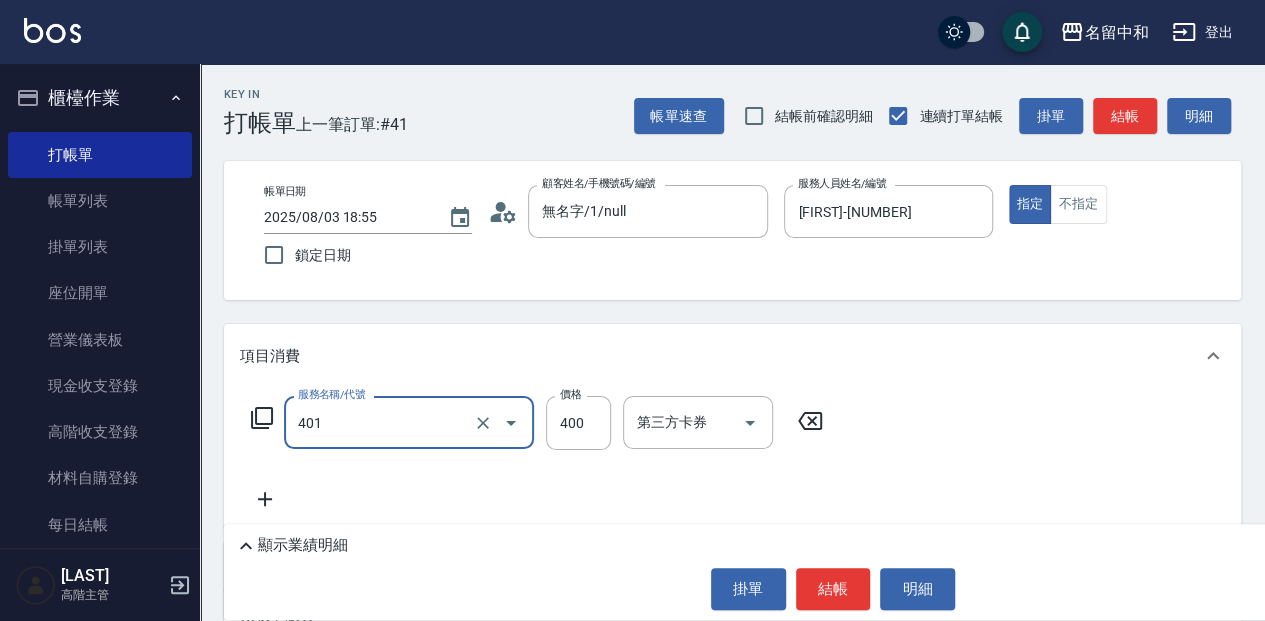 type on "剪髮(400)(401)" 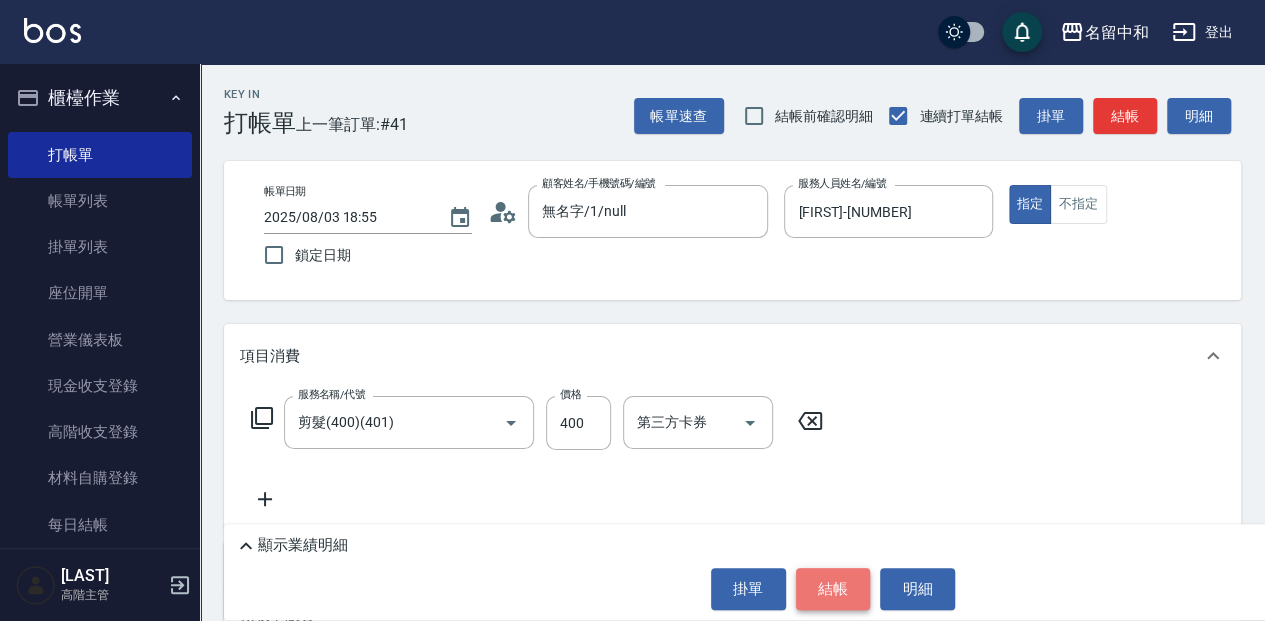 click on "結帳" at bounding box center [833, 589] 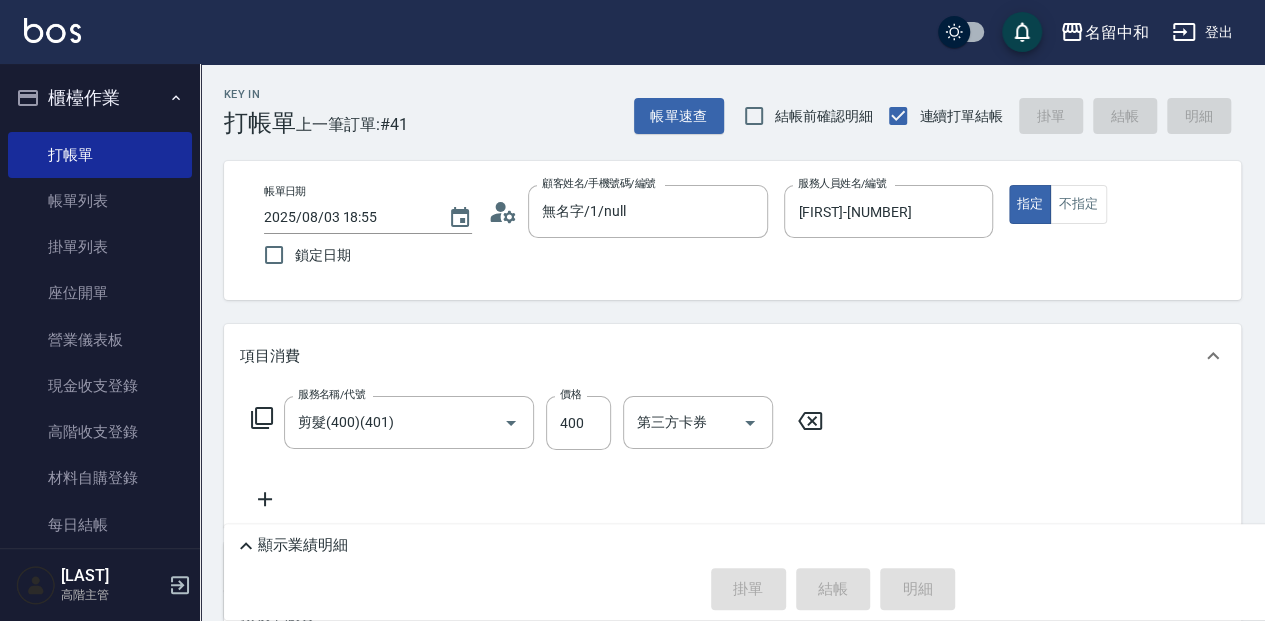 type on "2025/08/03 18:58" 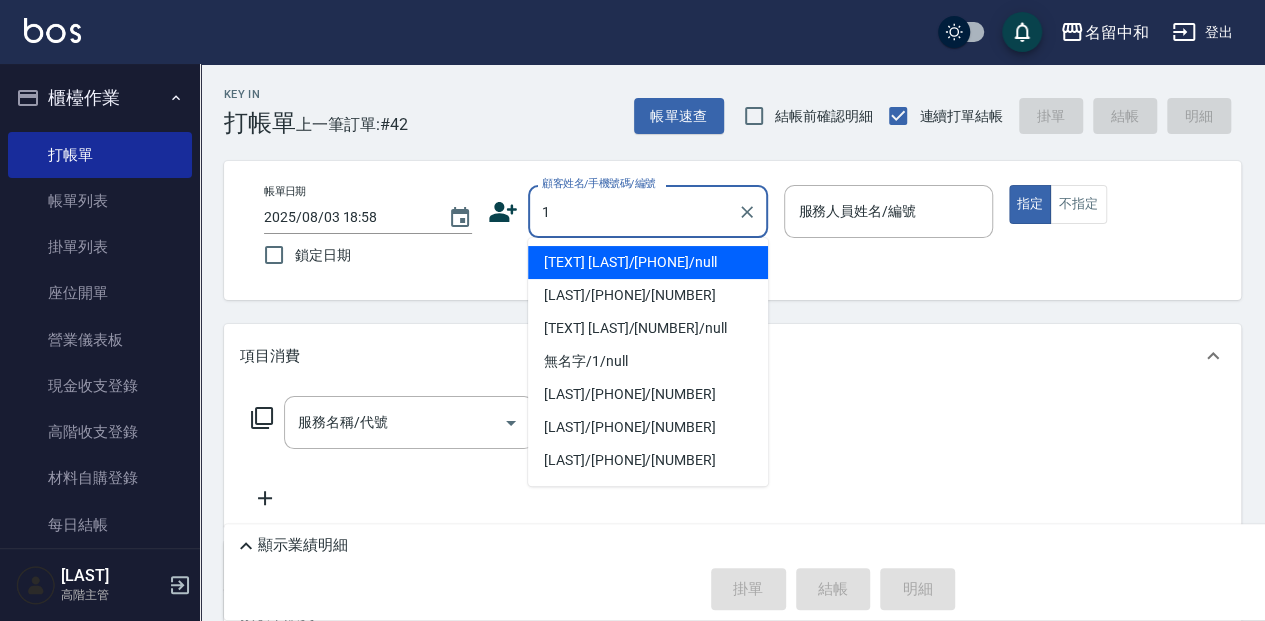 type on "無名字/                                                 12345678                              /null" 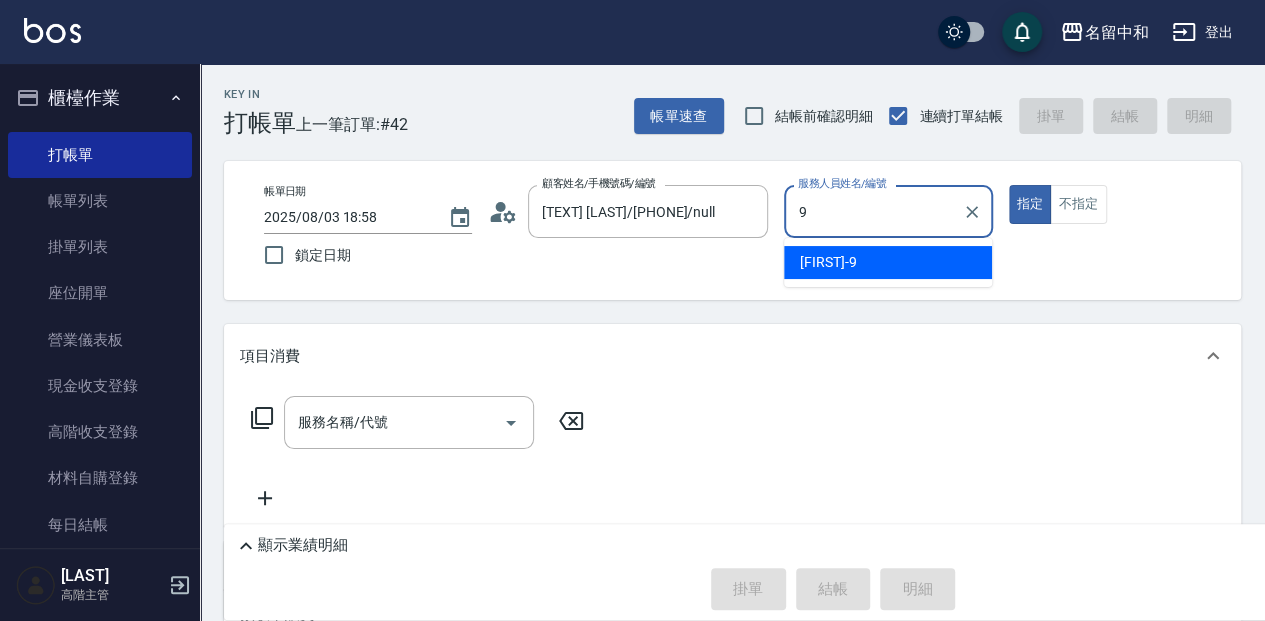 type on "Anna-9" 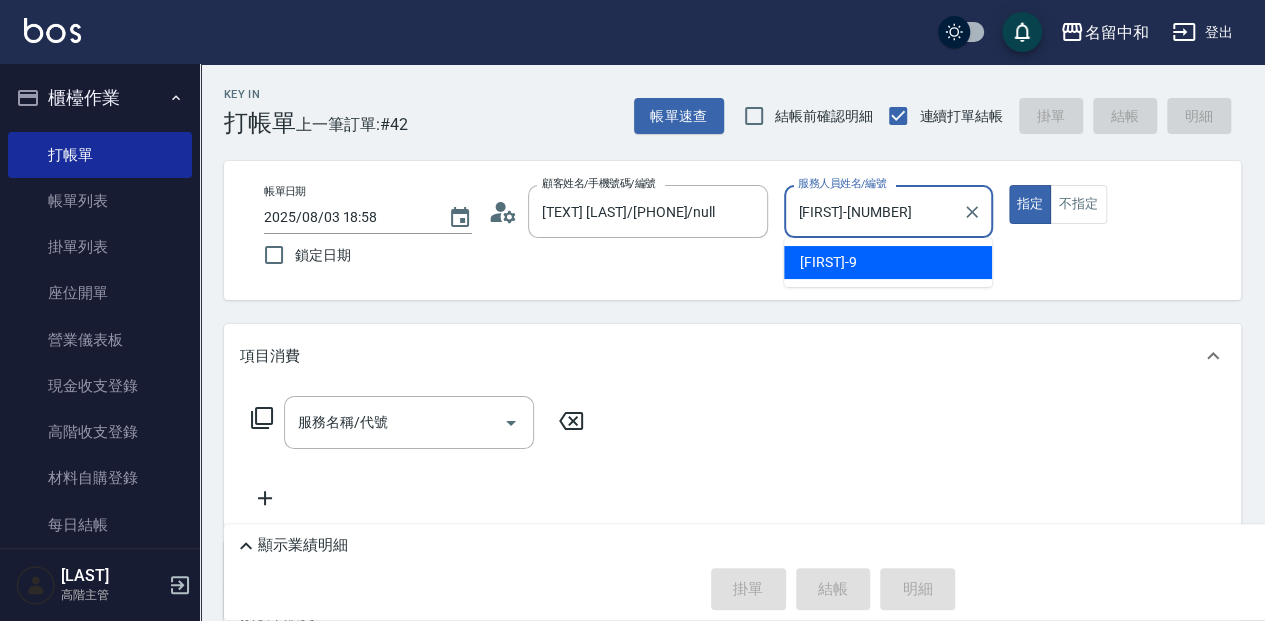 type on "true" 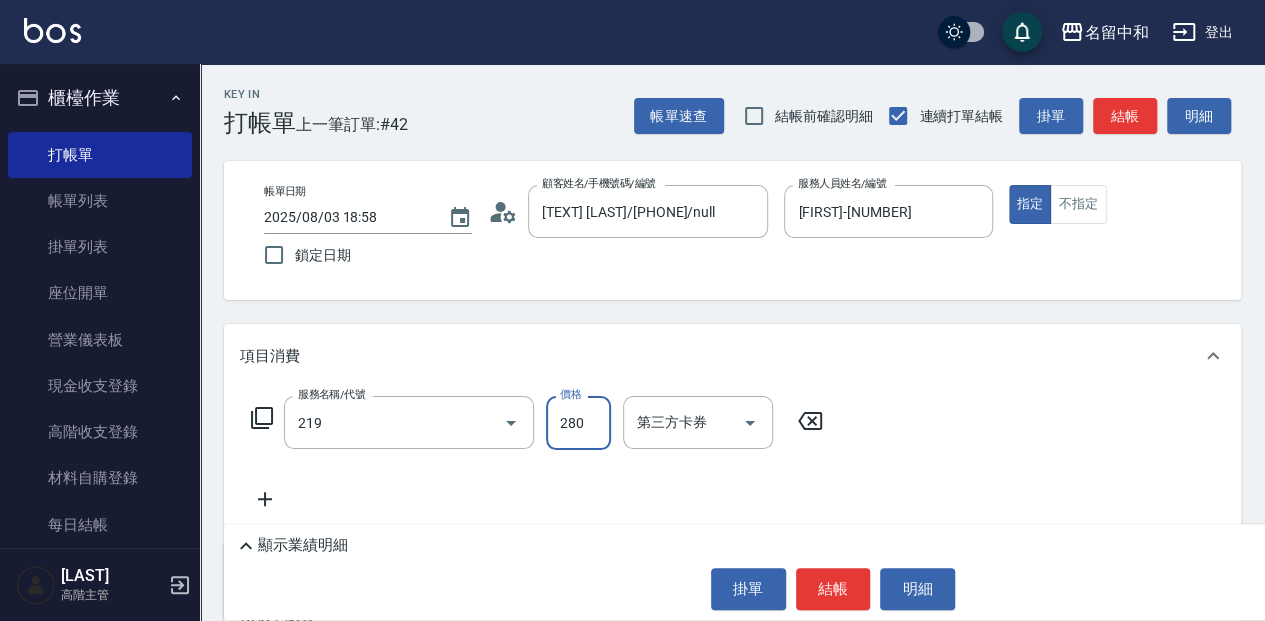 type on "洗髮280(219)" 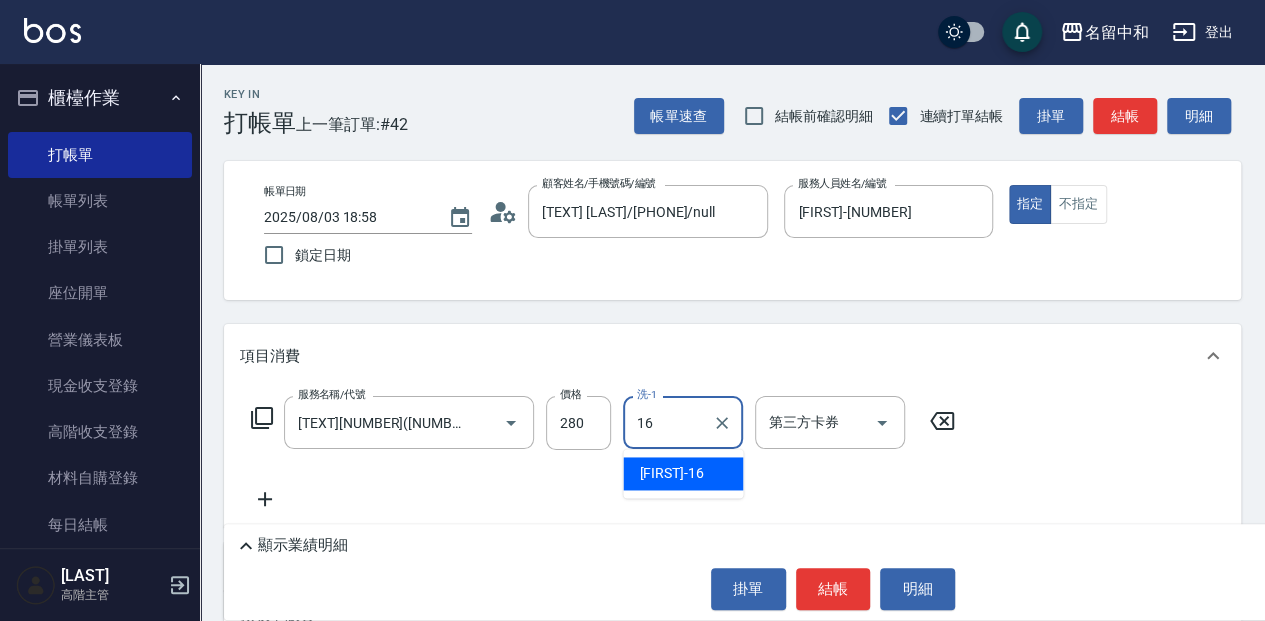 type on "KEN-16" 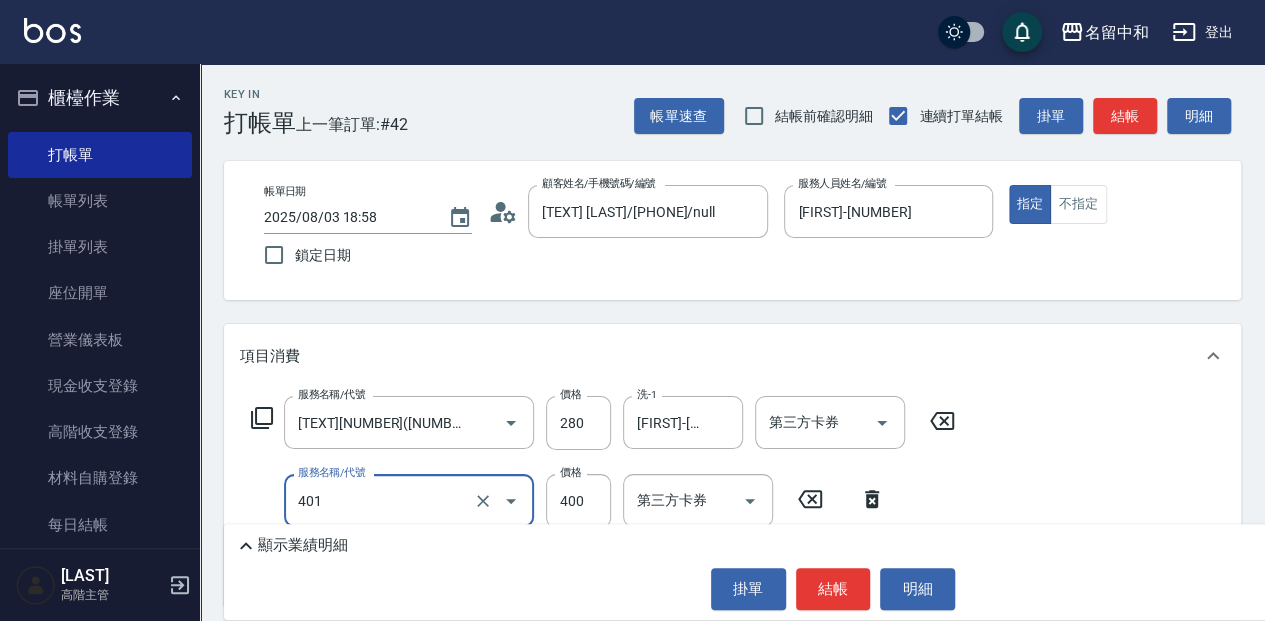 type on "剪髮(400)(401)" 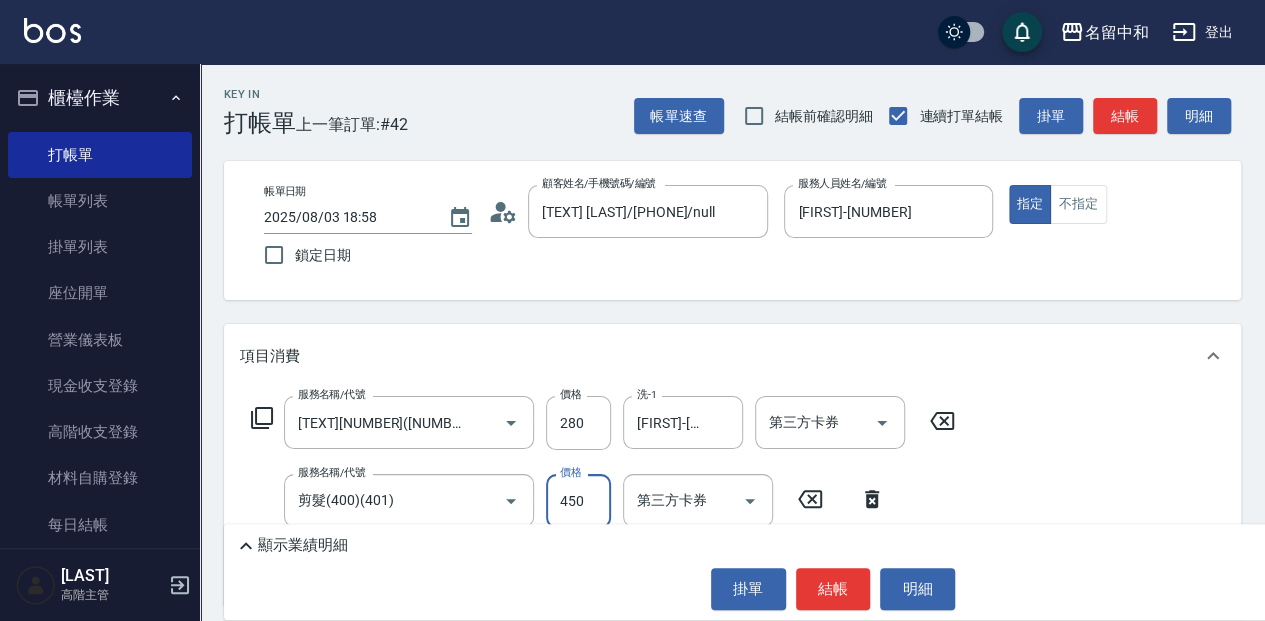 type on "450" 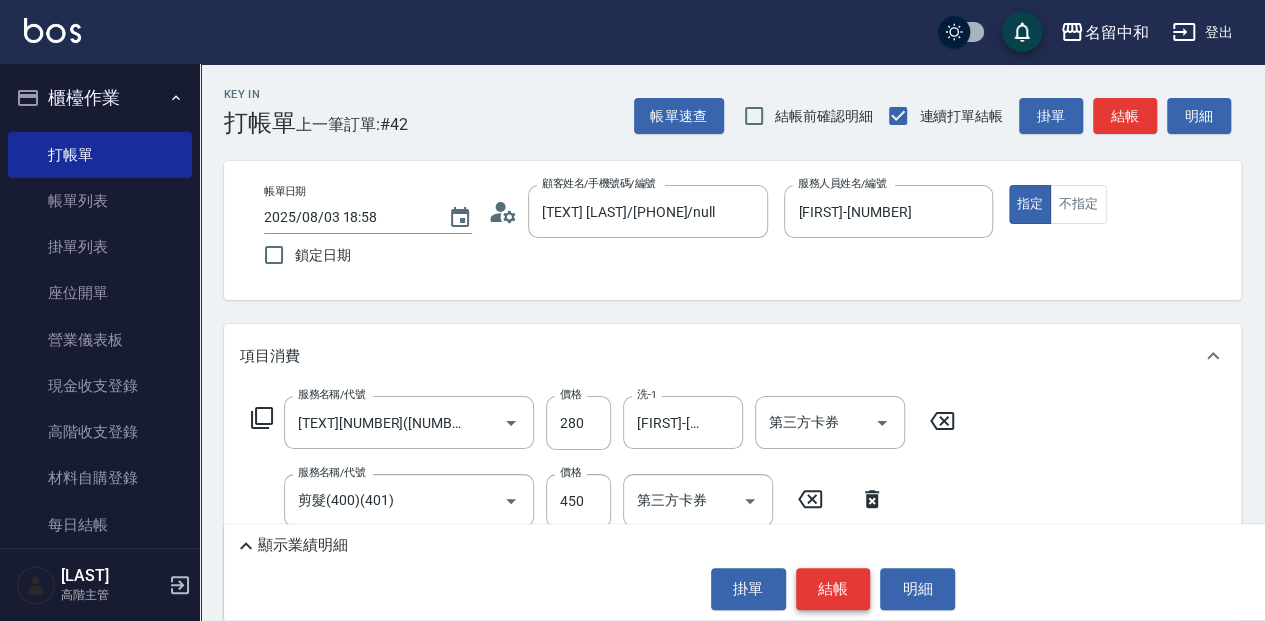 type on "潤絲20(801)" 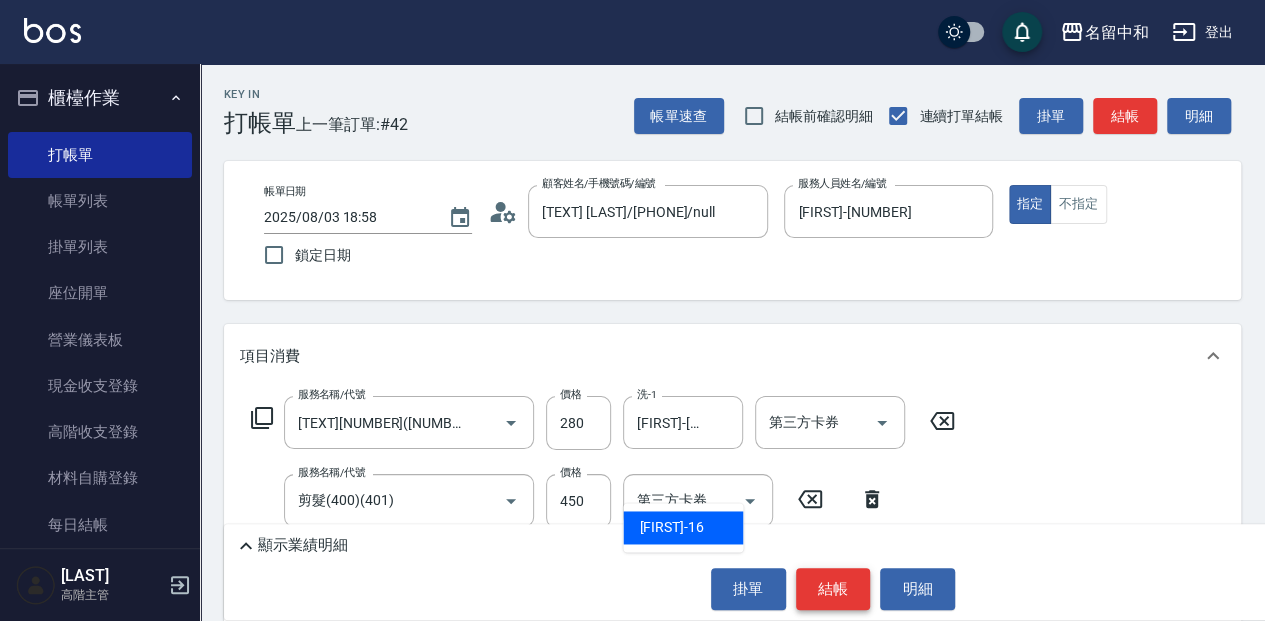 type on "KEN-16" 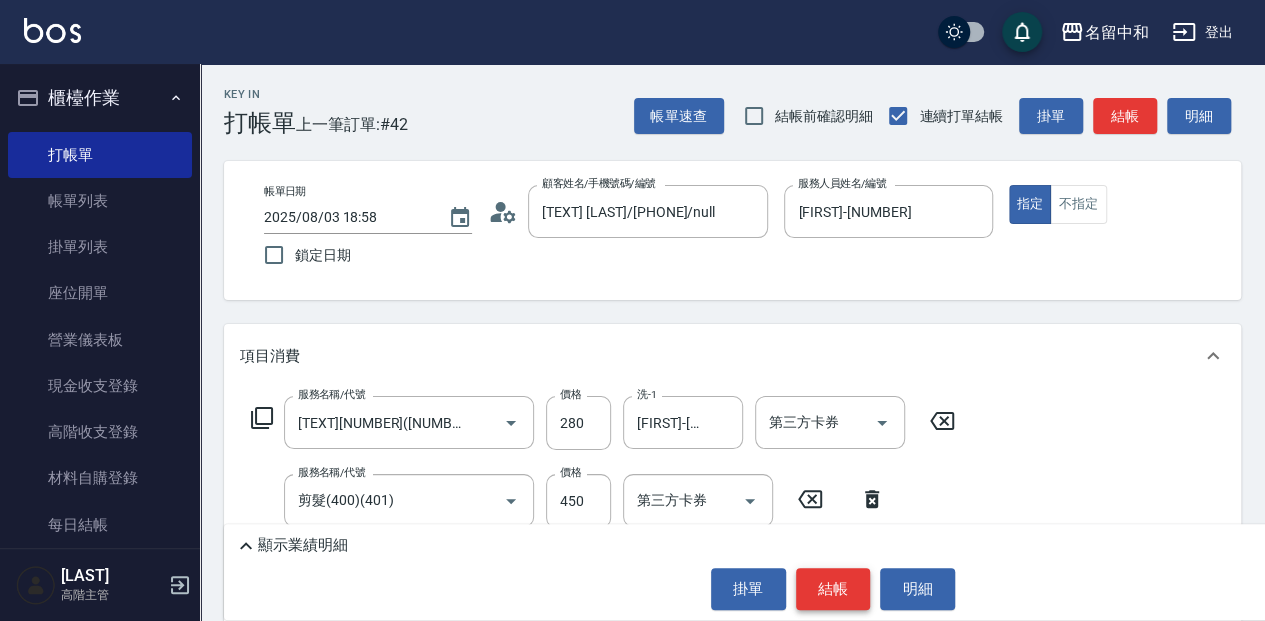 click on "結帳" at bounding box center [833, 589] 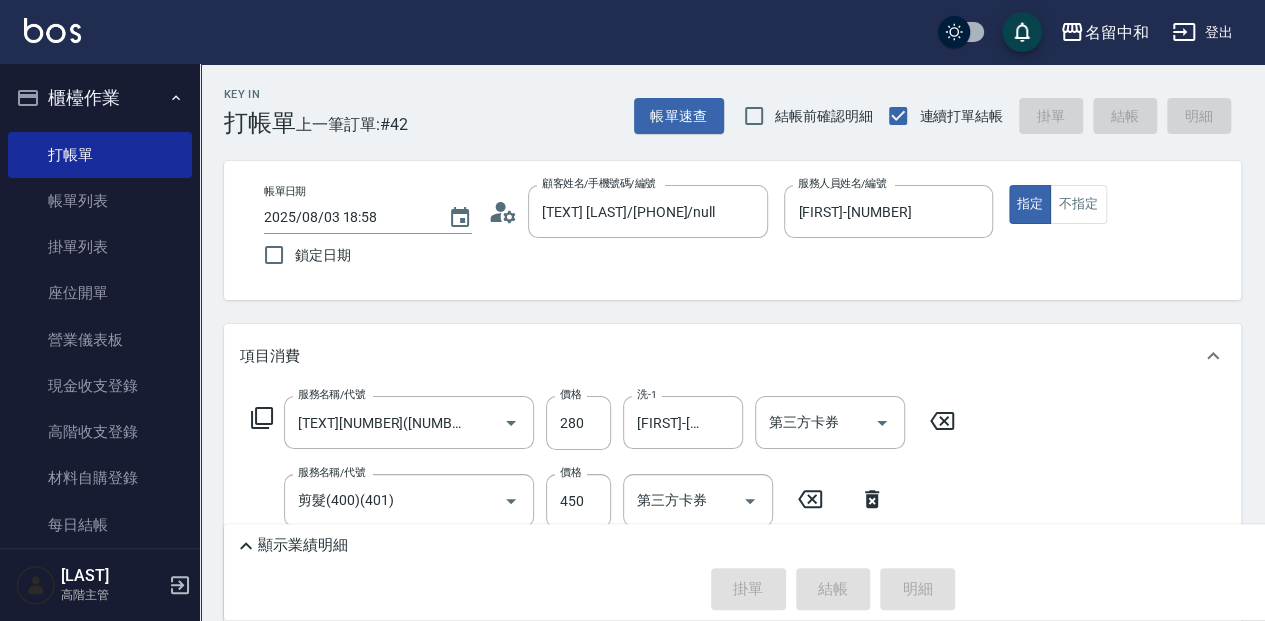type 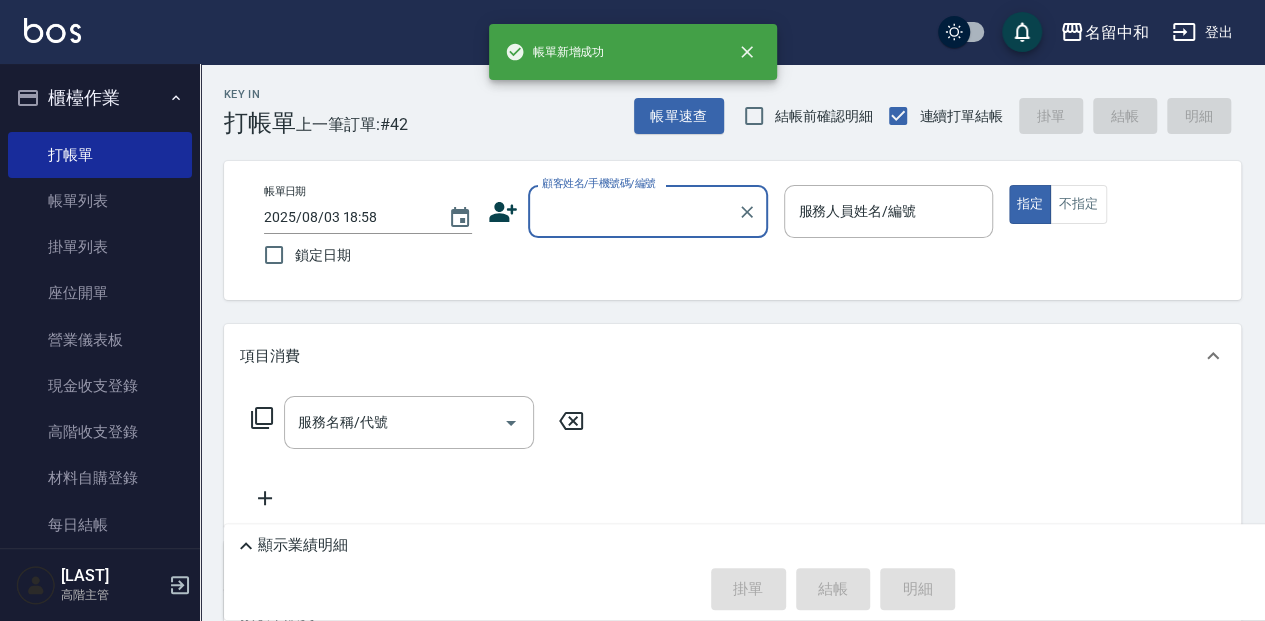 scroll, scrollTop: 0, scrollLeft: 0, axis: both 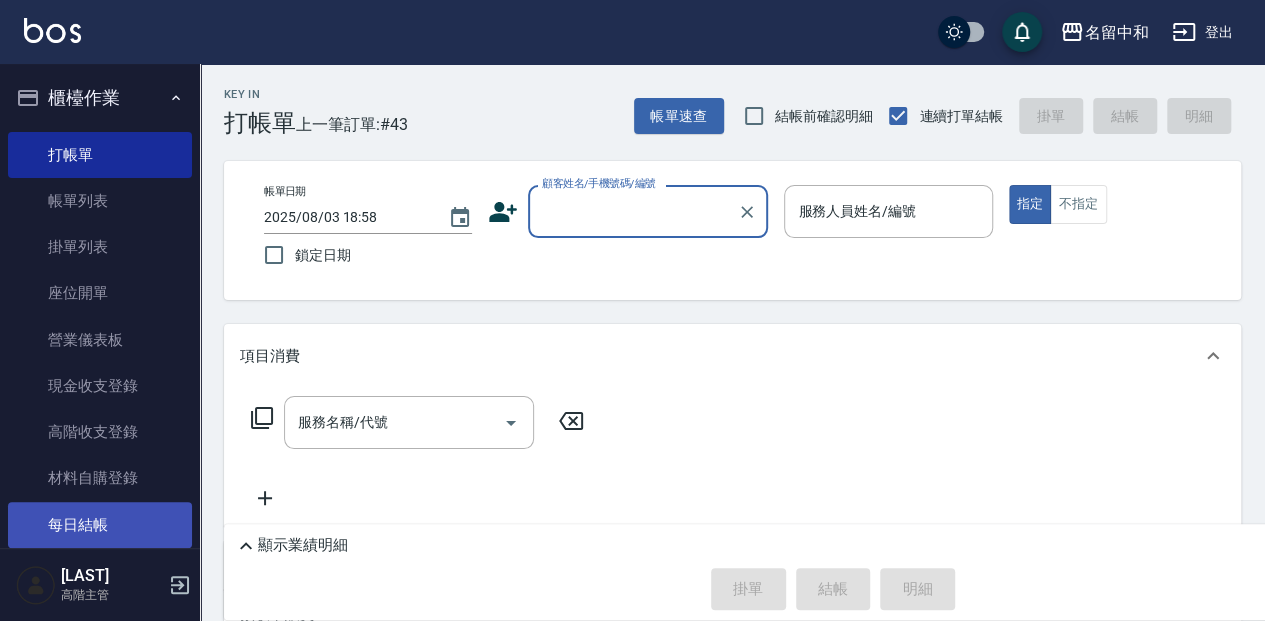 click on "每日結帳" at bounding box center [100, 525] 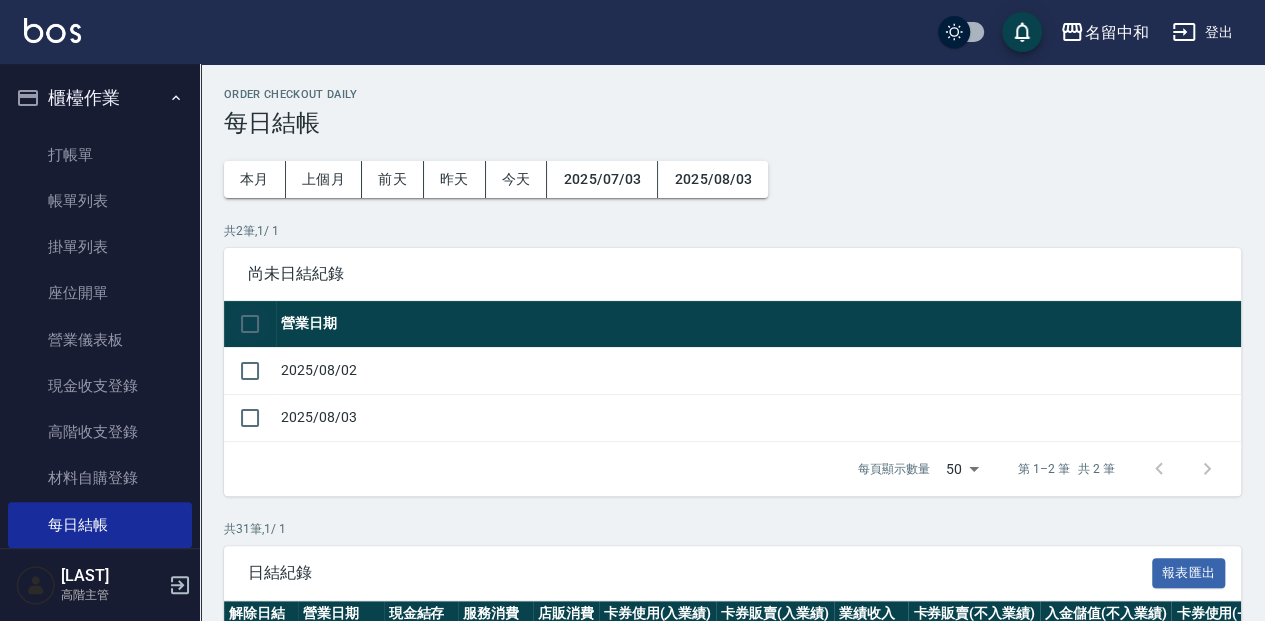 click at bounding box center [250, 324] 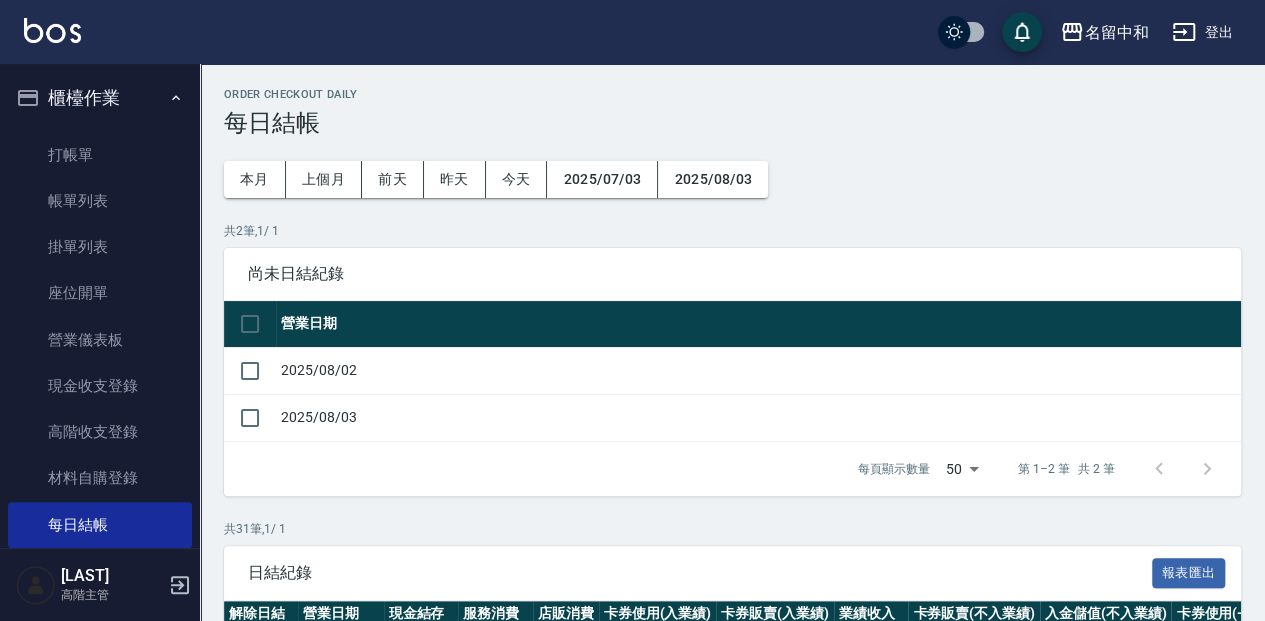 checkbox on "true" 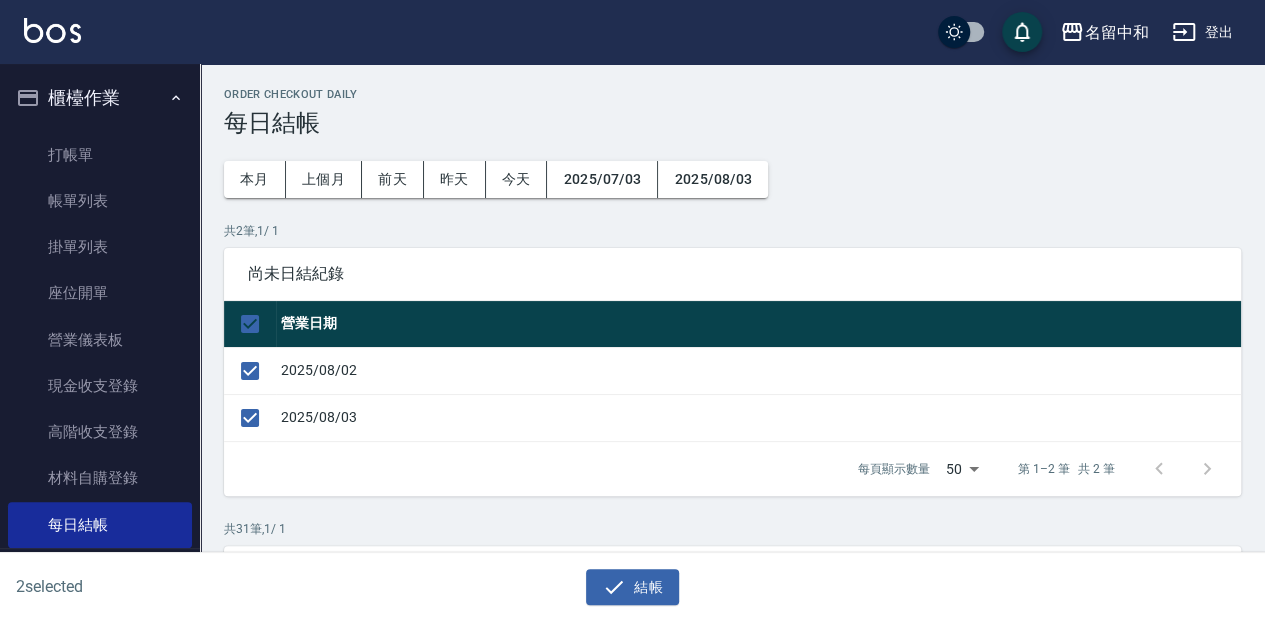drag, startPoint x: 649, startPoint y: 578, endPoint x: 580, endPoint y: 470, distance: 128.16005 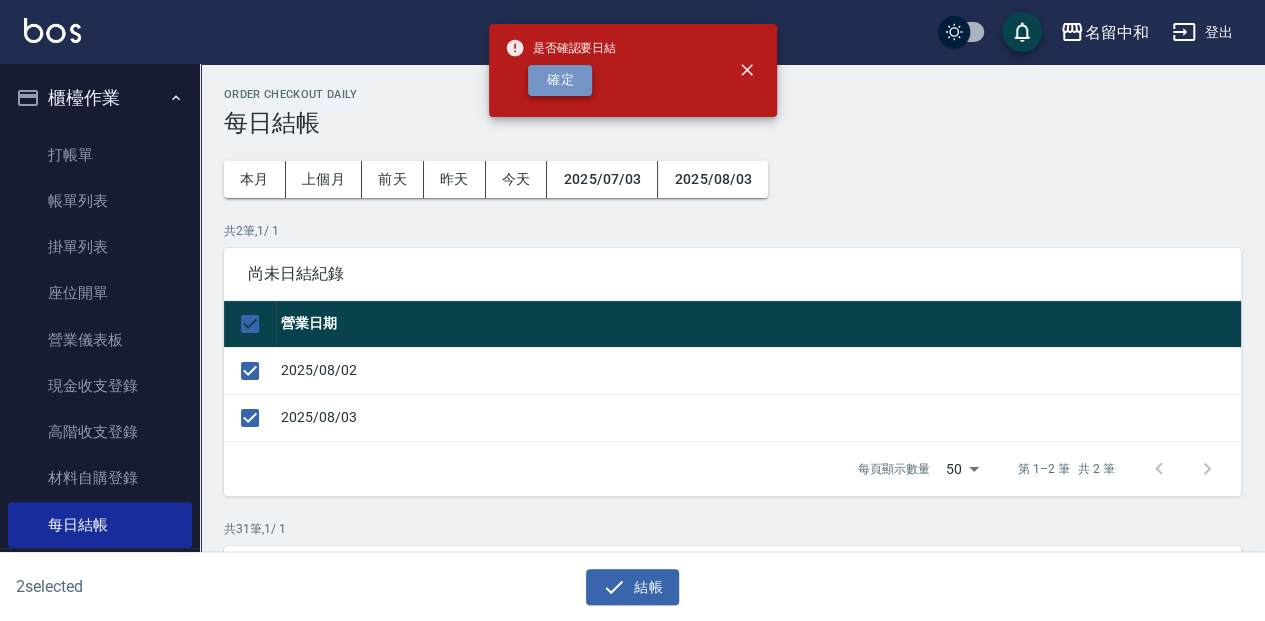 click on "確定" at bounding box center (560, 80) 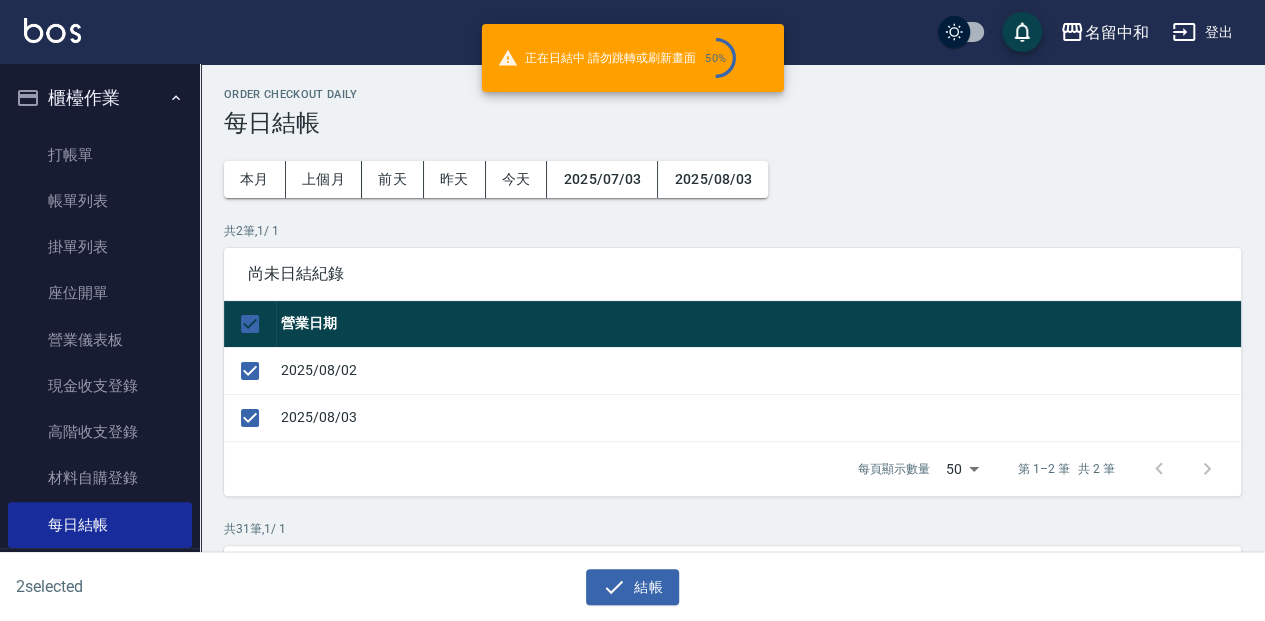 checkbox on "false" 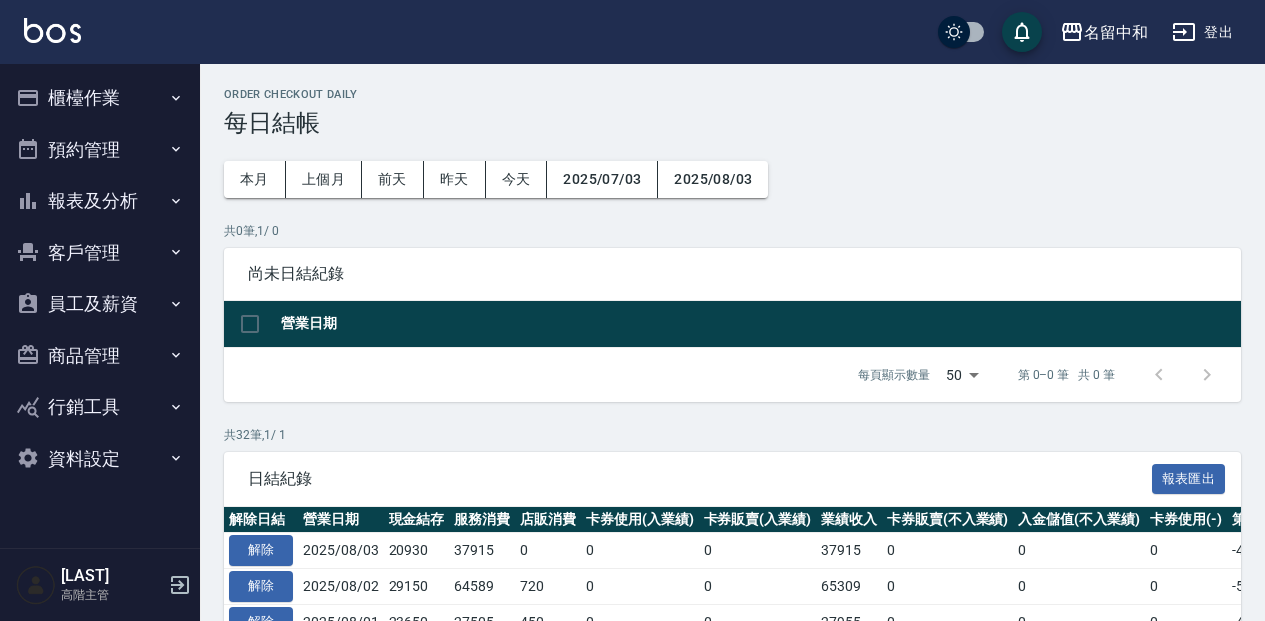 scroll, scrollTop: 0, scrollLeft: 0, axis: both 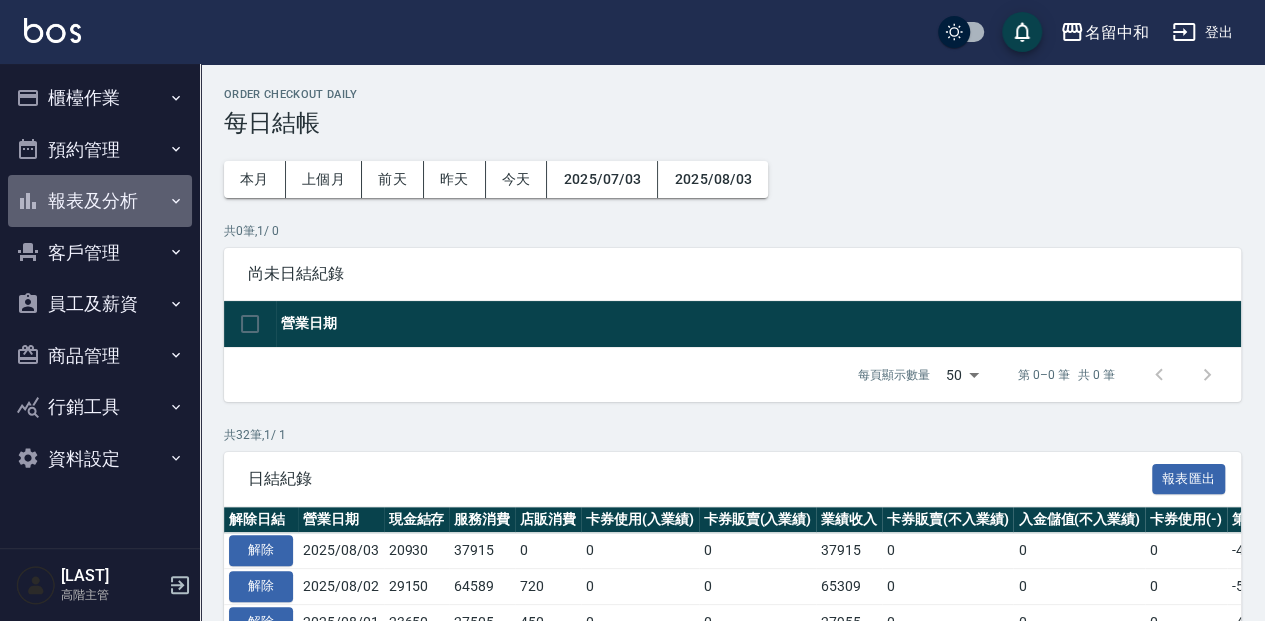click on "報表及分析" at bounding box center [100, 201] 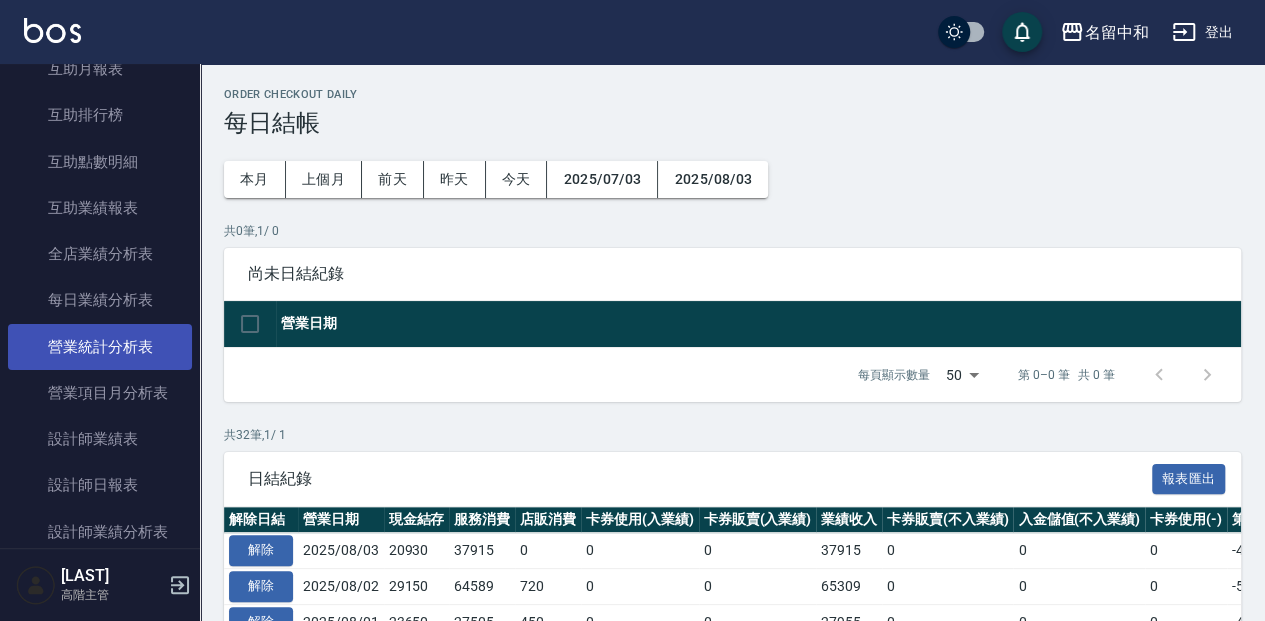 scroll, scrollTop: 533, scrollLeft: 0, axis: vertical 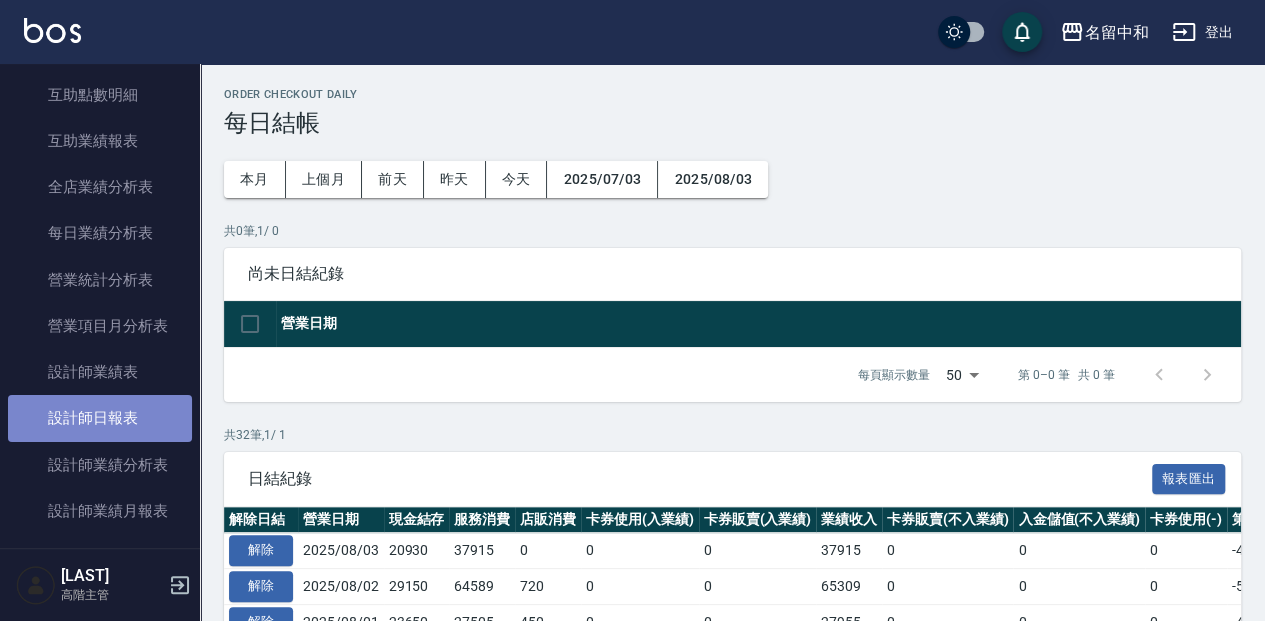 click on "設計師日報表" at bounding box center [100, 418] 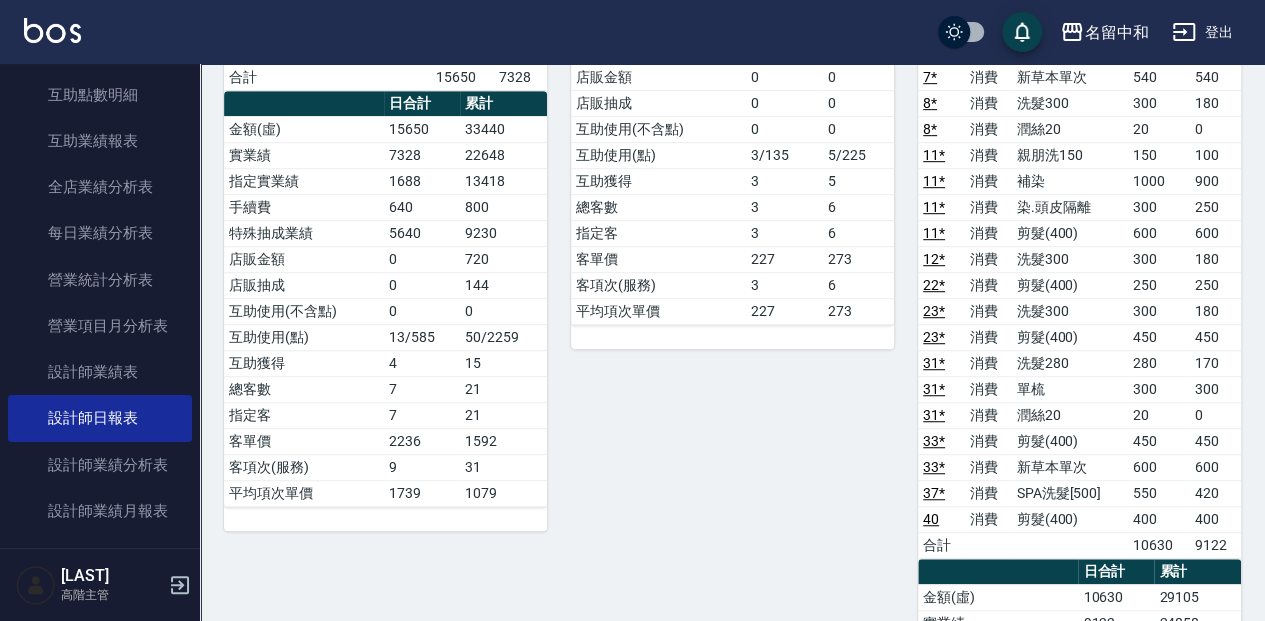 scroll, scrollTop: 466, scrollLeft: 0, axis: vertical 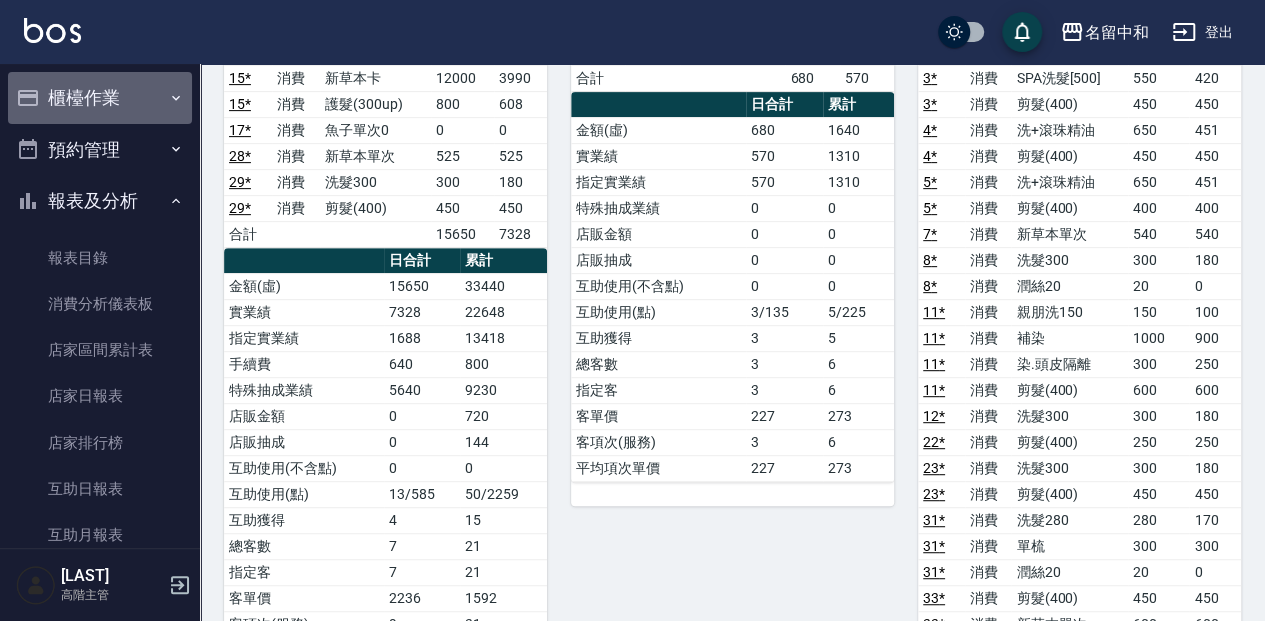 click on "櫃檯作業" at bounding box center (100, 98) 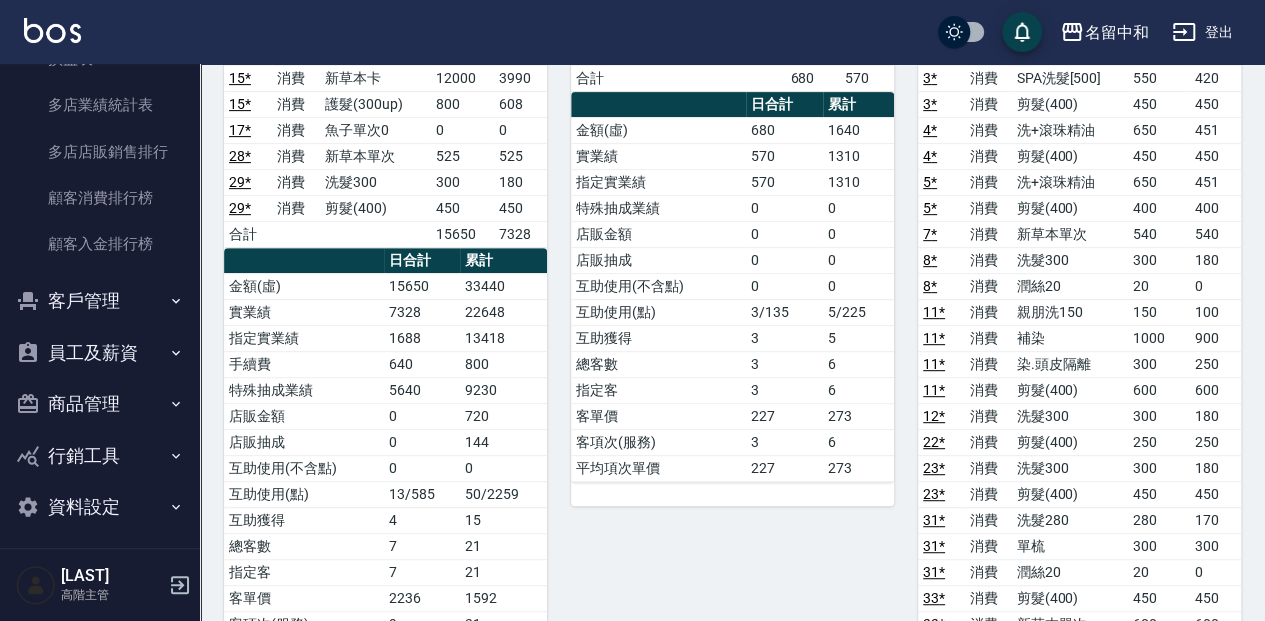 scroll, scrollTop: 2535, scrollLeft: 0, axis: vertical 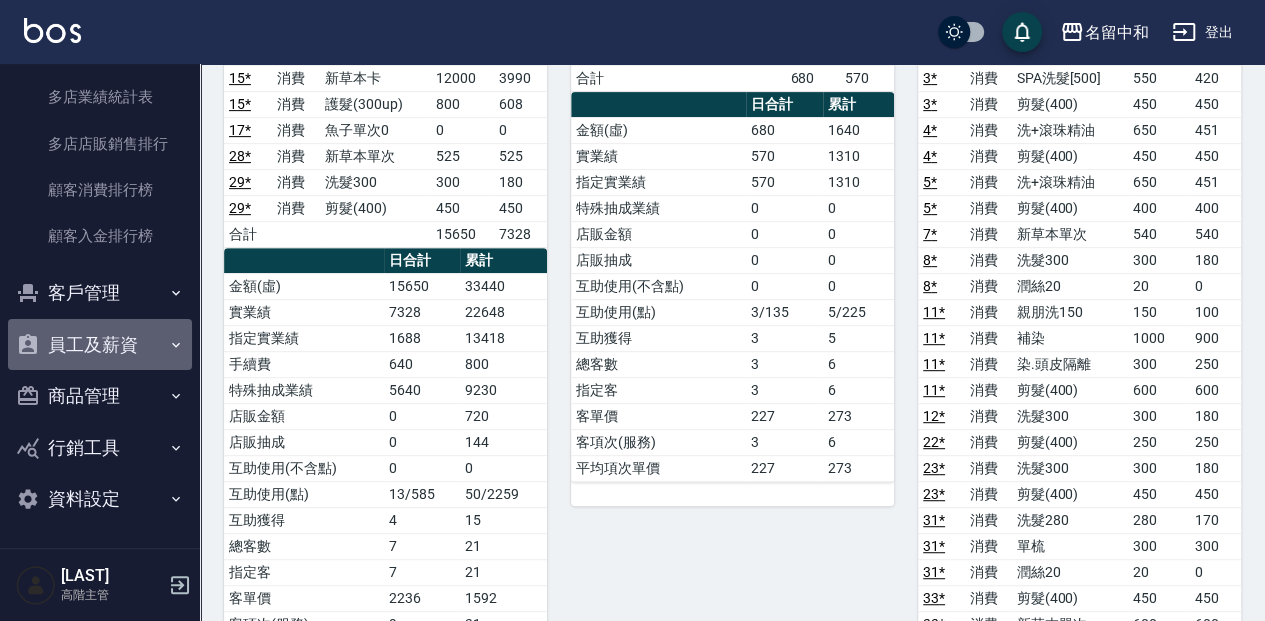 click on "員工及薪資" at bounding box center (100, 345) 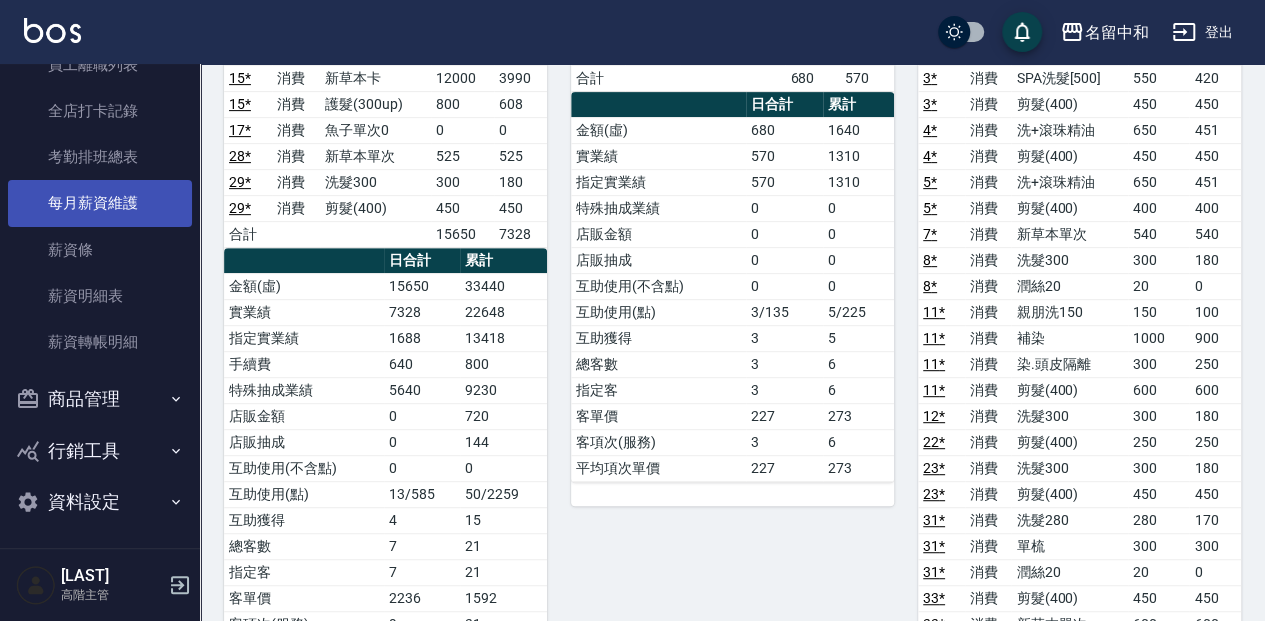 scroll, scrollTop: 2921, scrollLeft: 0, axis: vertical 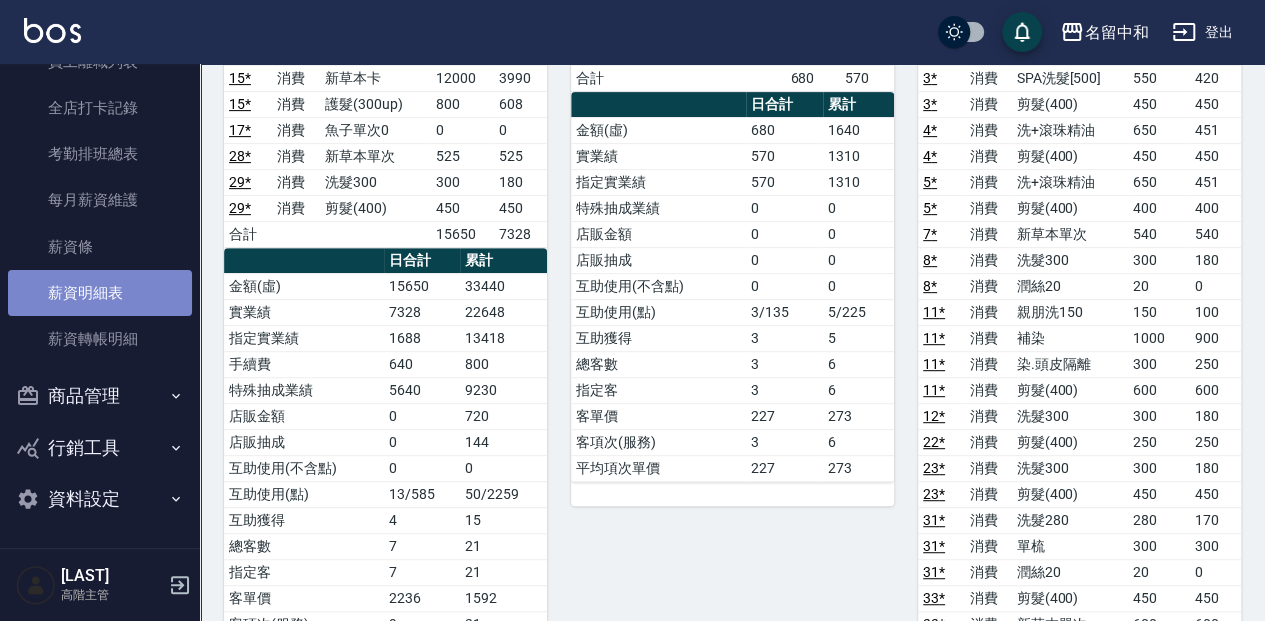 click on "薪資明細表" at bounding box center [100, 293] 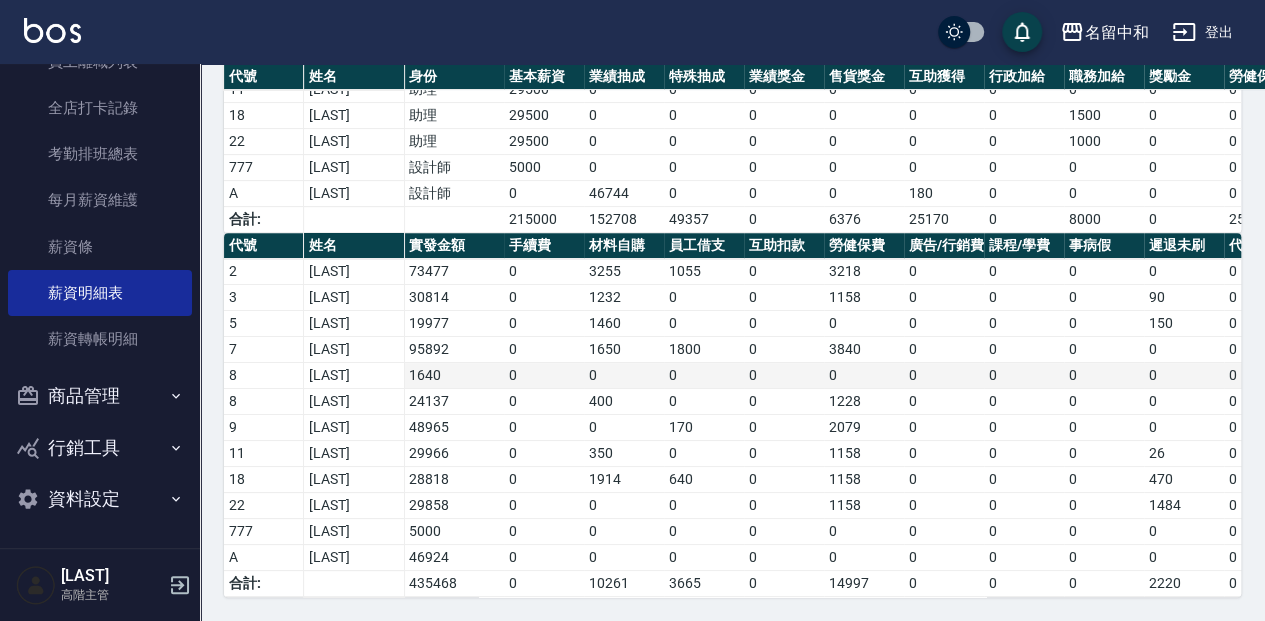 scroll, scrollTop: 349, scrollLeft: 0, axis: vertical 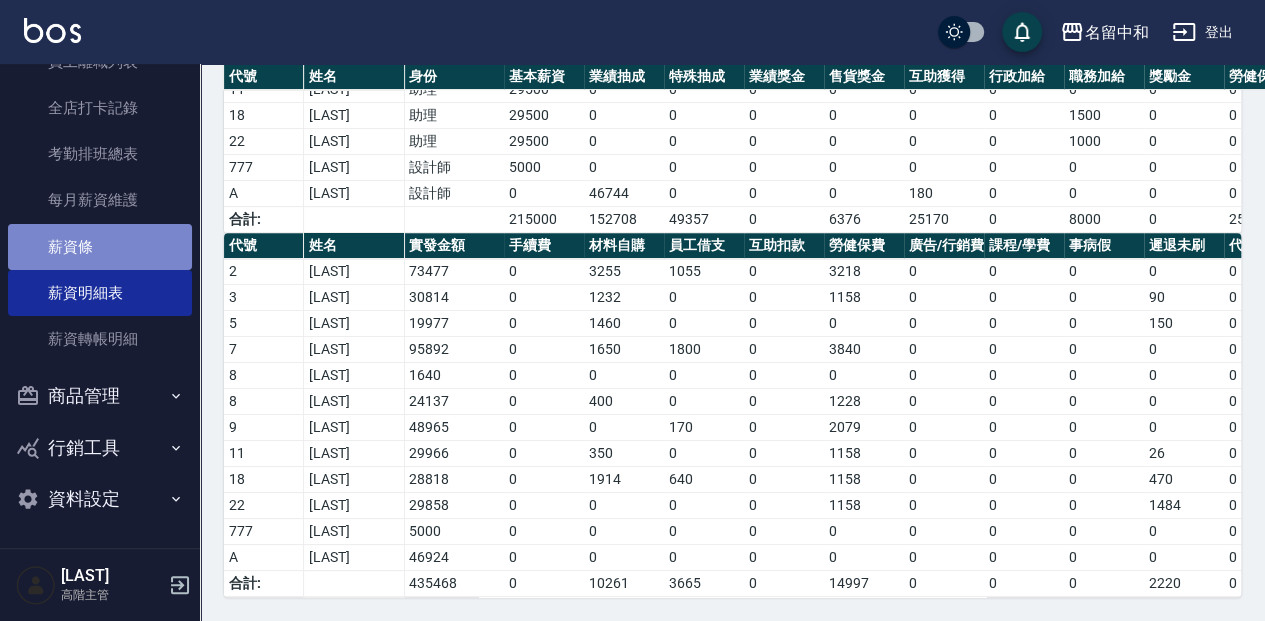 click on "薪資條" at bounding box center (100, 247) 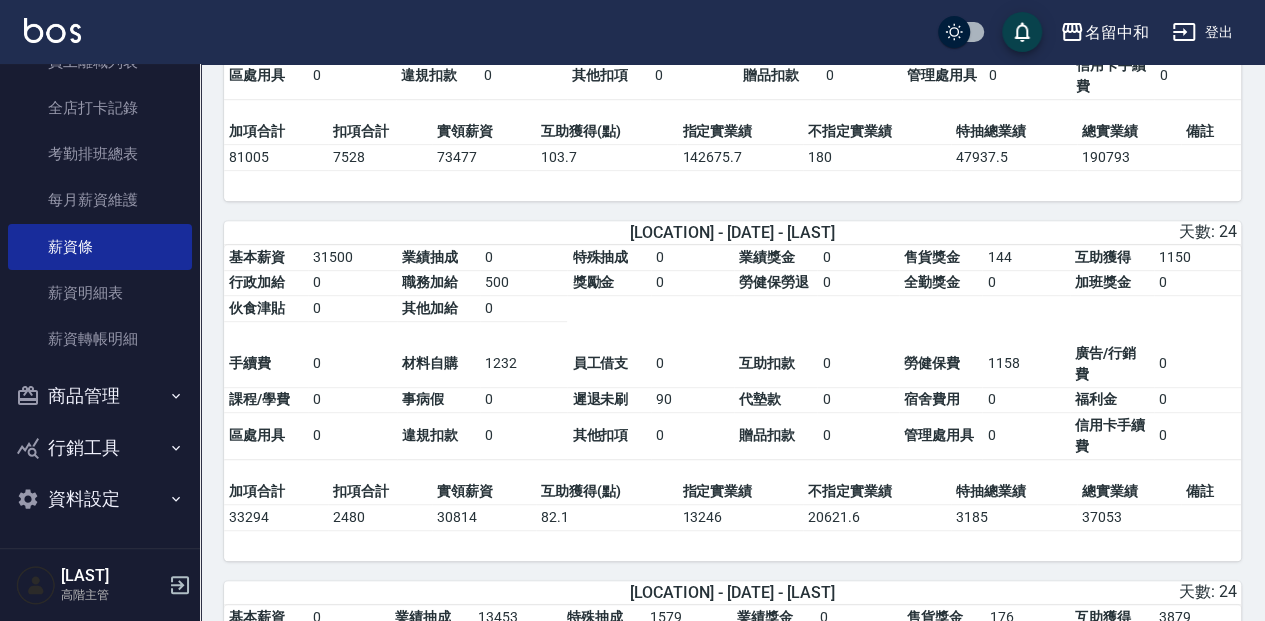 scroll, scrollTop: 333, scrollLeft: 0, axis: vertical 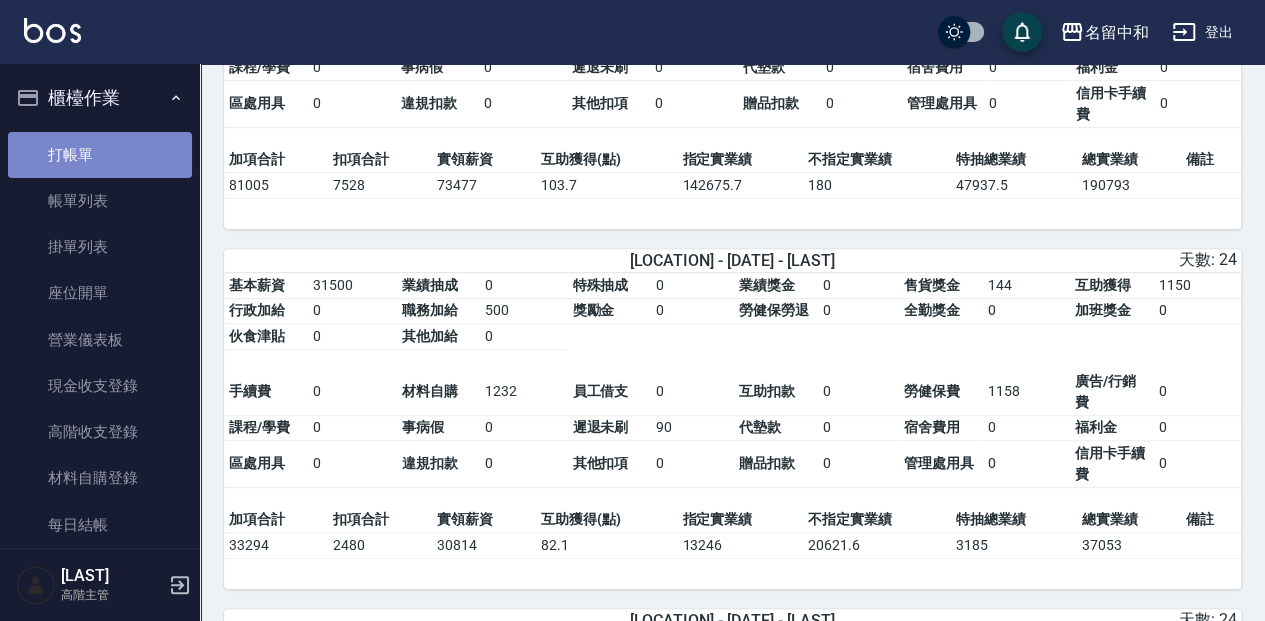 click on "打帳單" at bounding box center [100, 155] 